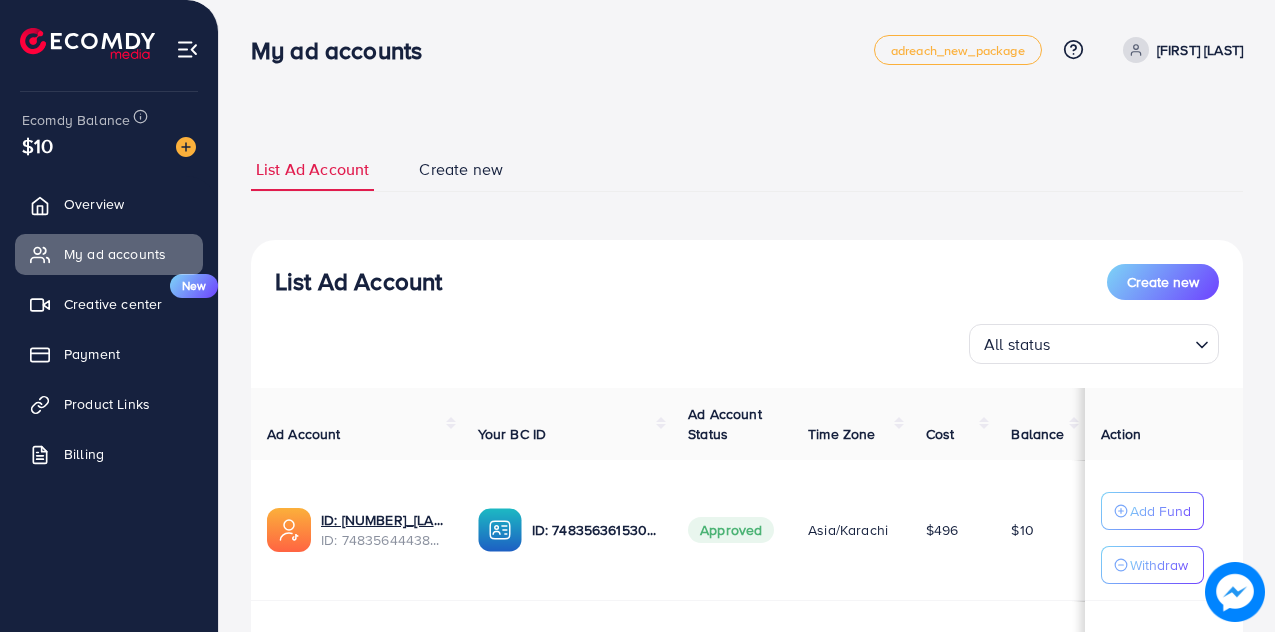 scroll, scrollTop: 250, scrollLeft: 0, axis: vertical 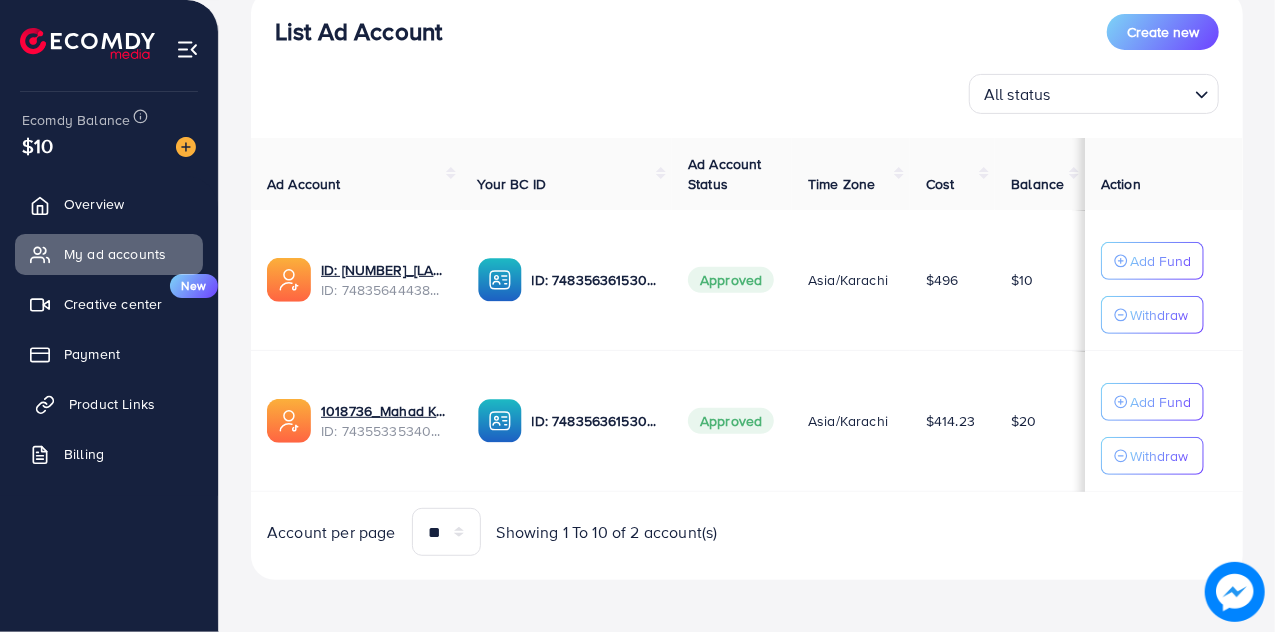 click on "Product Links" at bounding box center [112, 404] 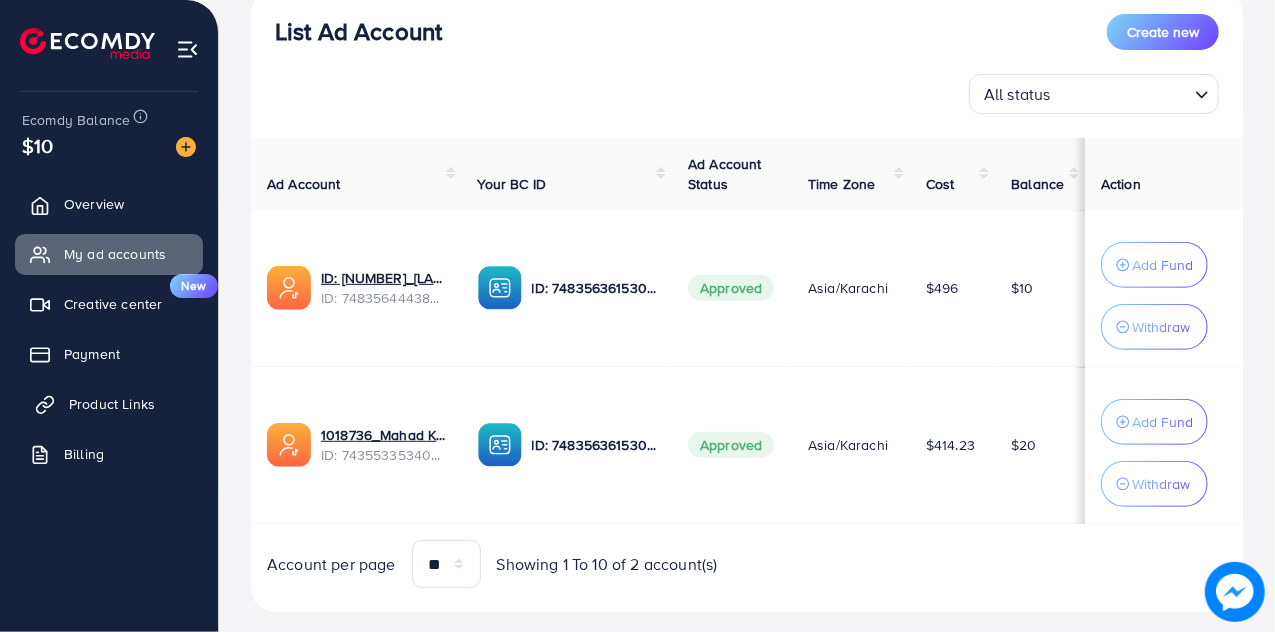 click on "Product Links" at bounding box center (112, 404) 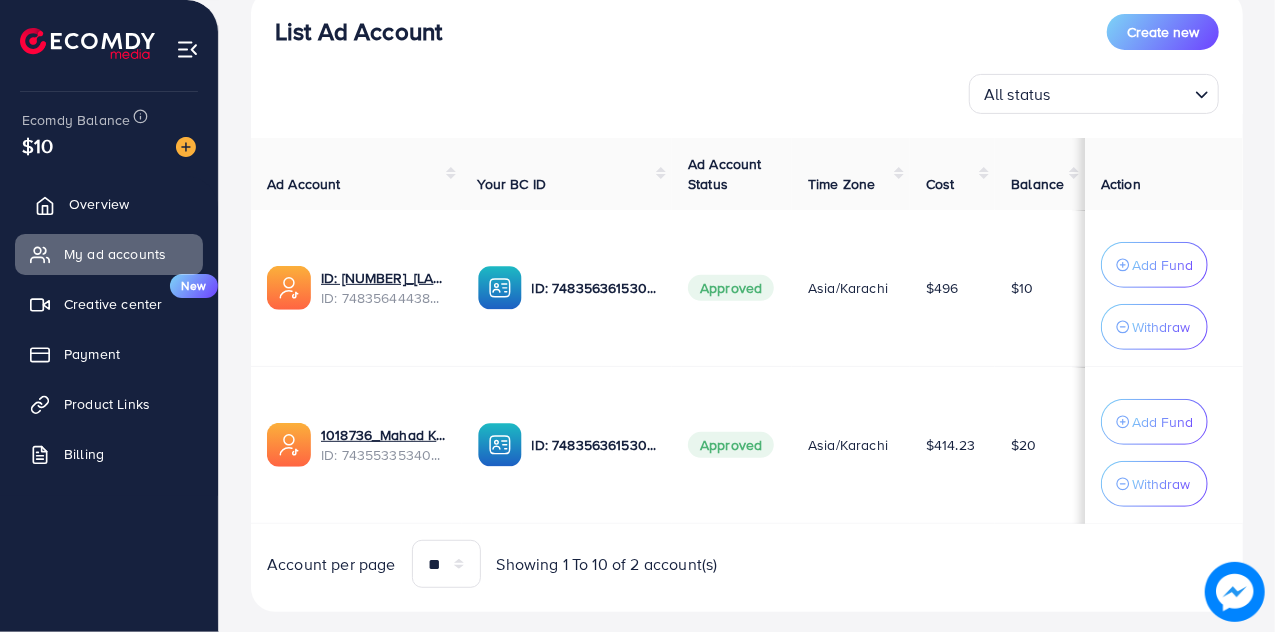 click on "Overview" at bounding box center [109, 204] 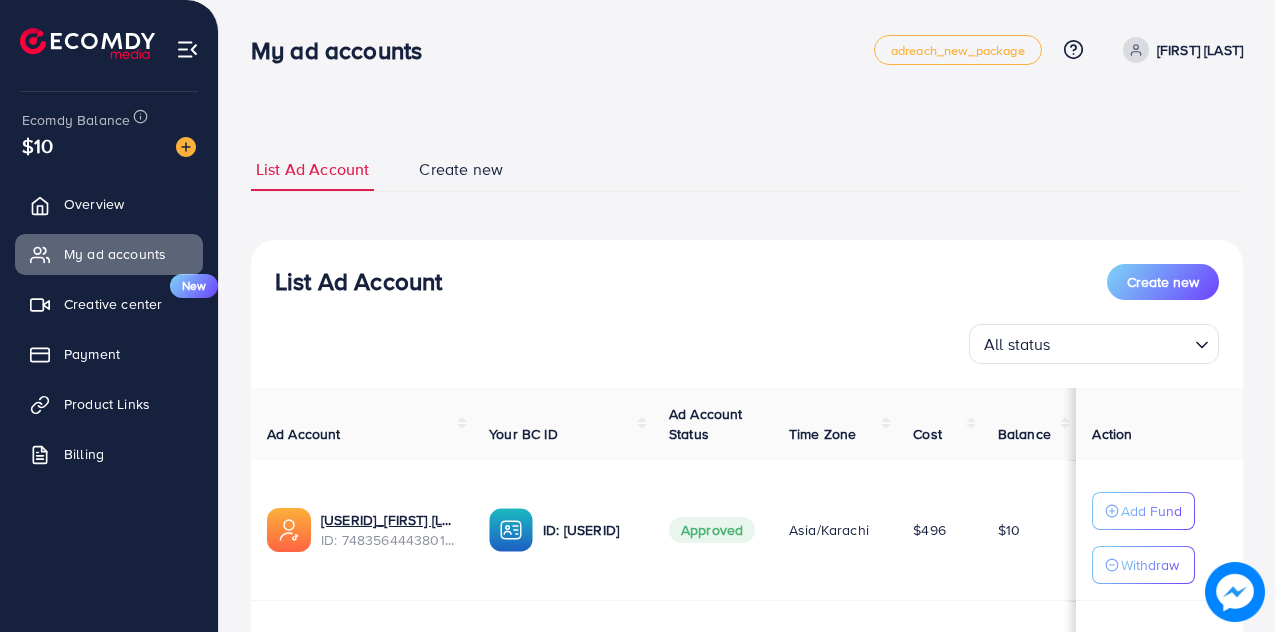 scroll, scrollTop: 0, scrollLeft: 0, axis: both 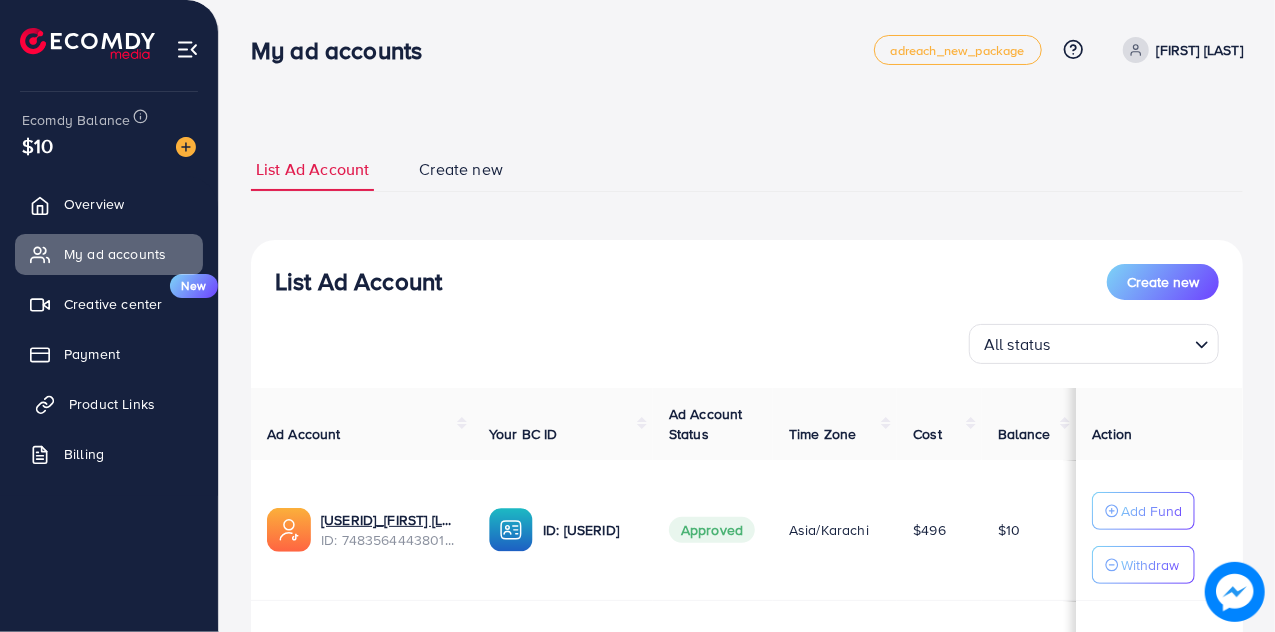 click on "Product Links" at bounding box center [109, 404] 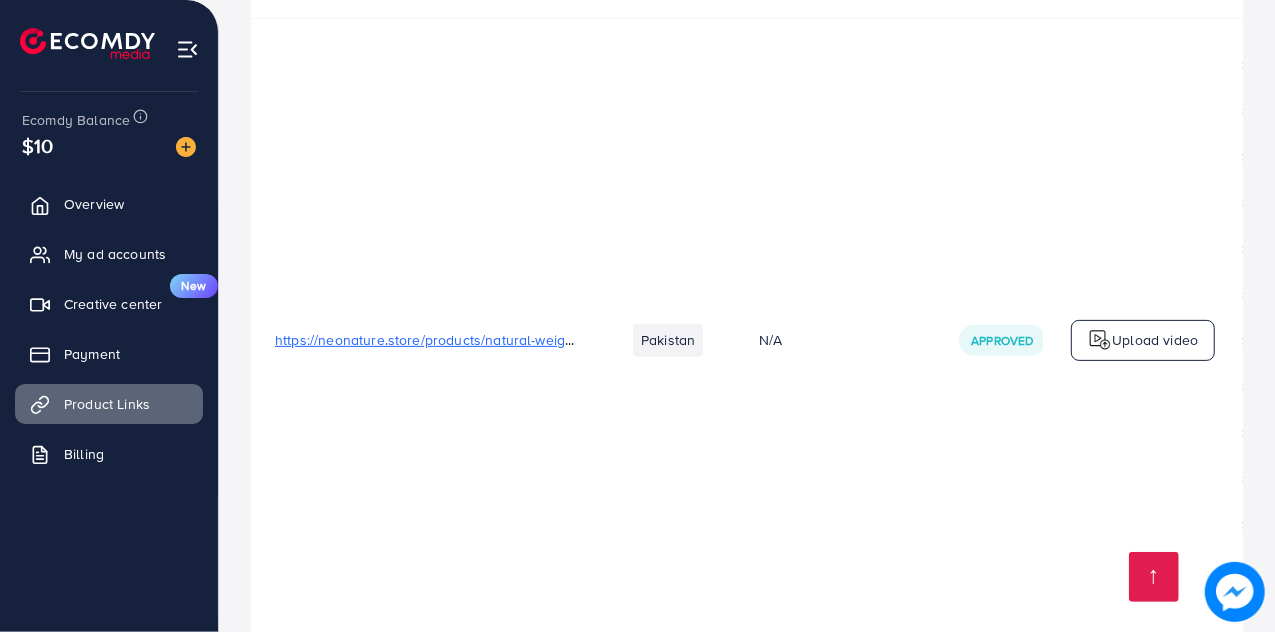 scroll, scrollTop: 4700, scrollLeft: 0, axis: vertical 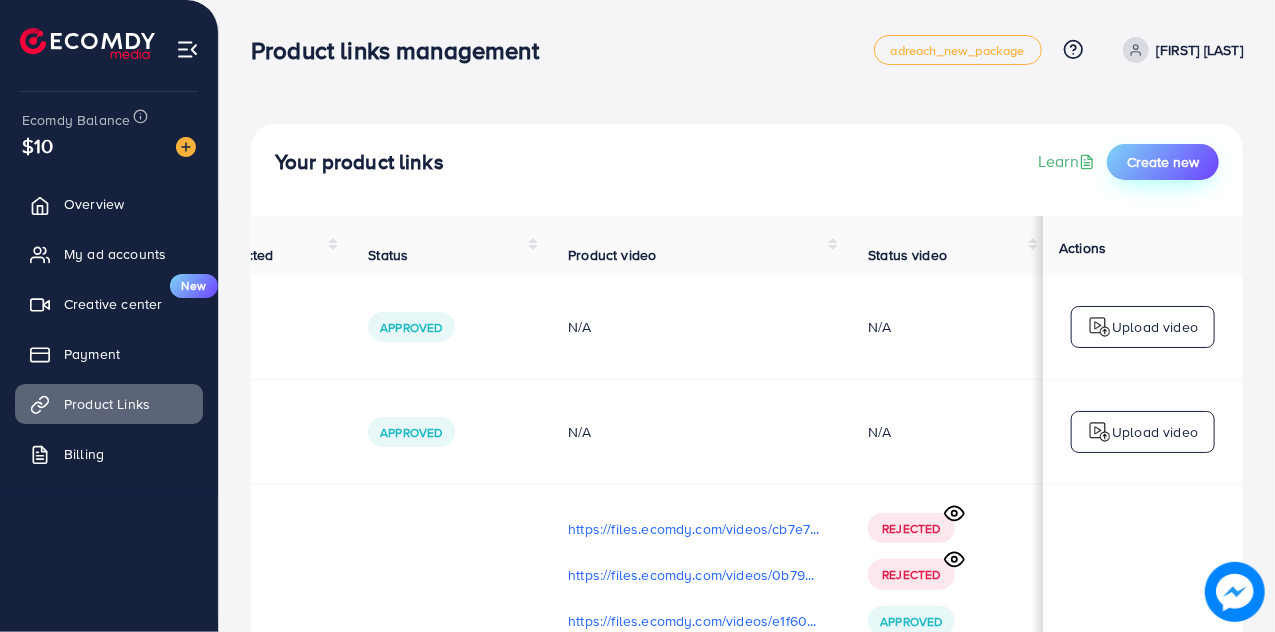 click on "Create new" at bounding box center [1163, 162] 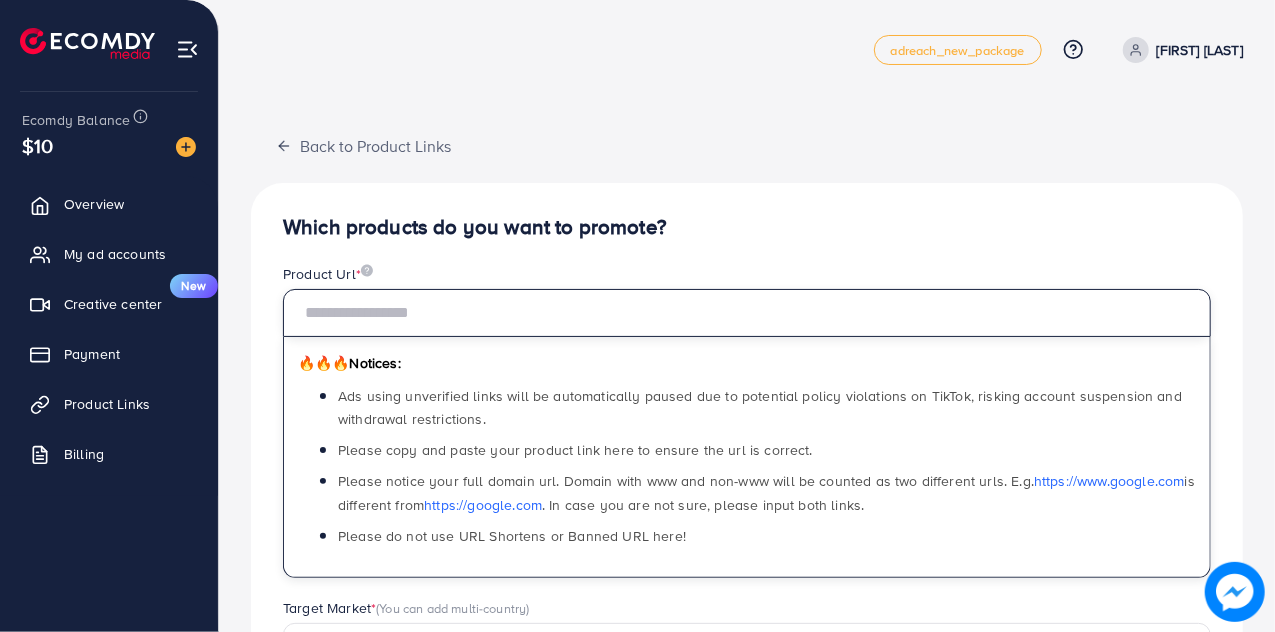 click at bounding box center [747, 313] 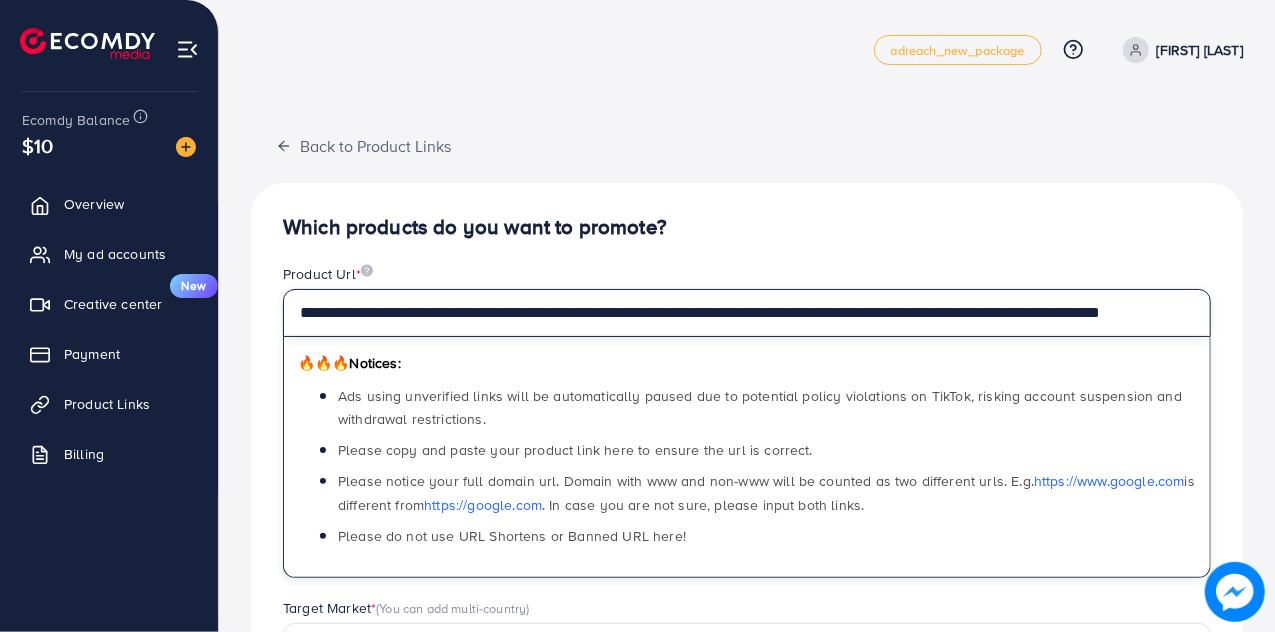 scroll, scrollTop: 0, scrollLeft: 150, axis: horizontal 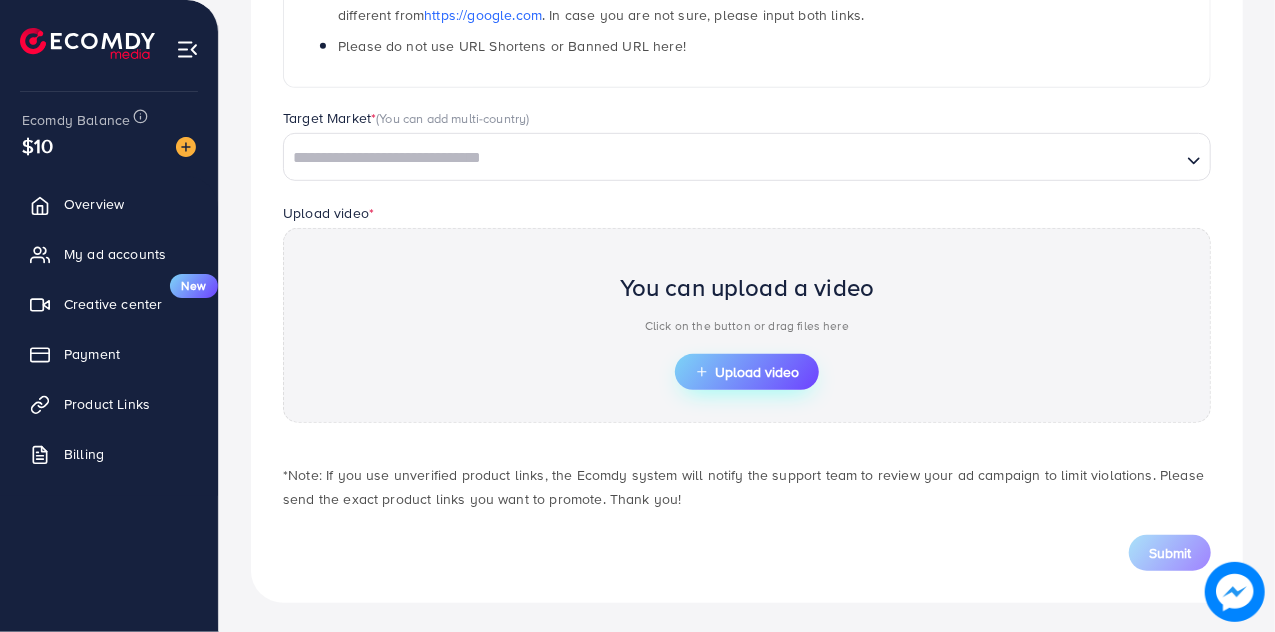 click on "Upload video" at bounding box center [747, 372] 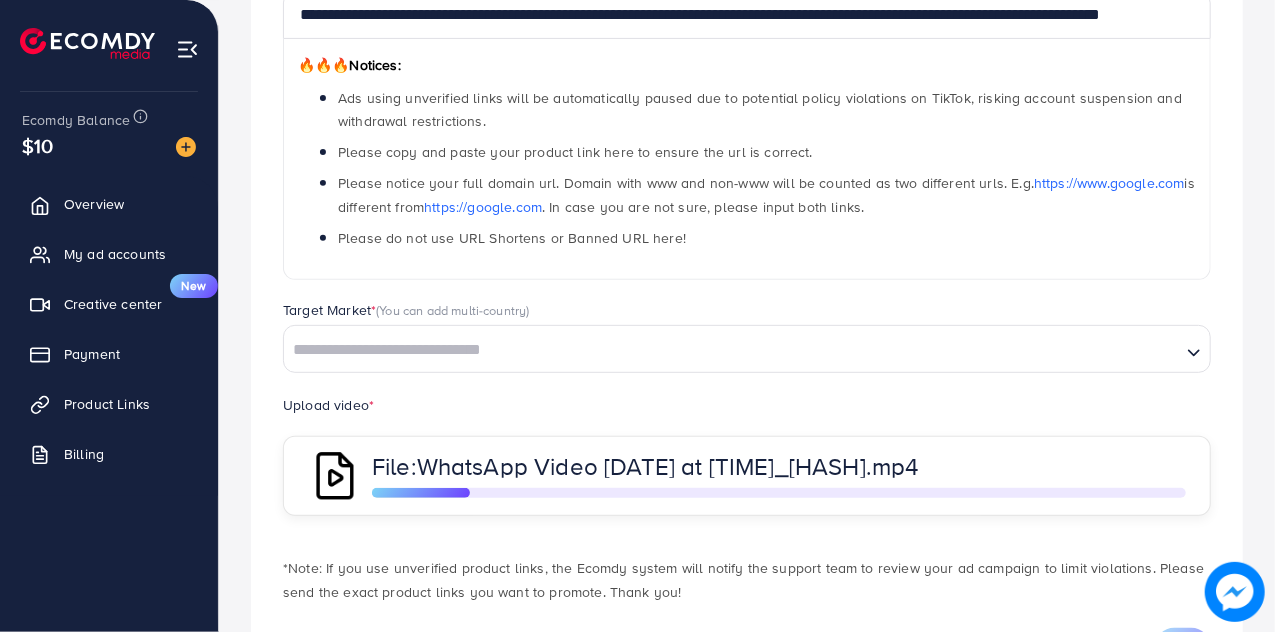scroll, scrollTop: 394, scrollLeft: 0, axis: vertical 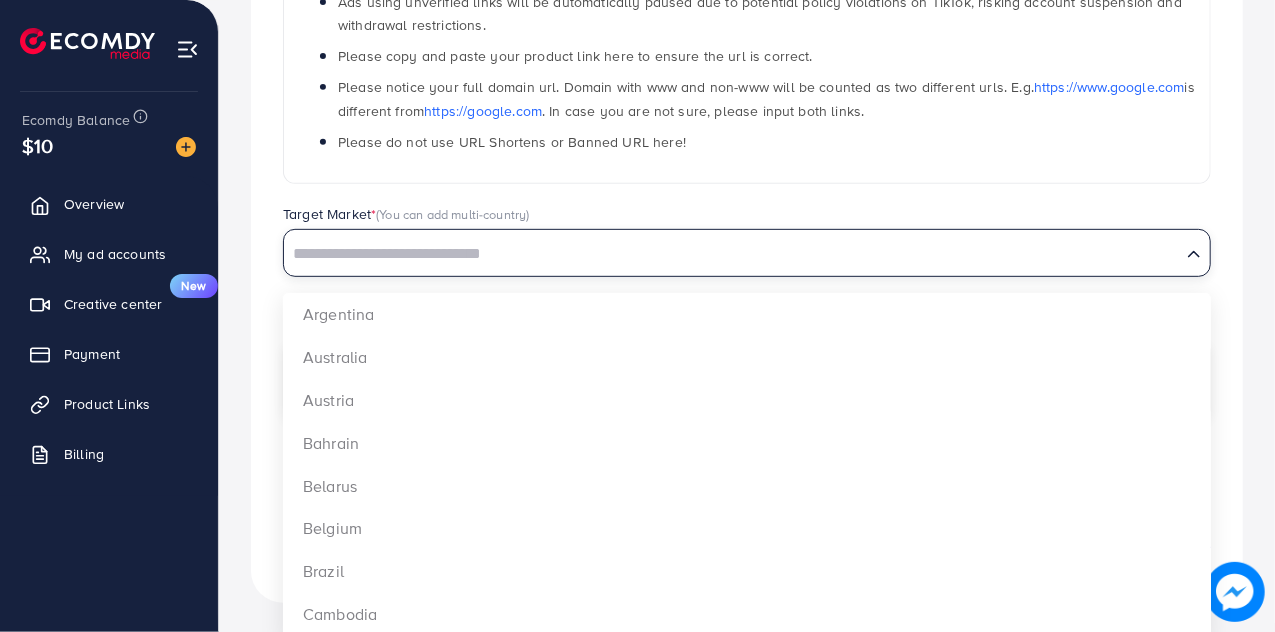 click at bounding box center [732, 254] 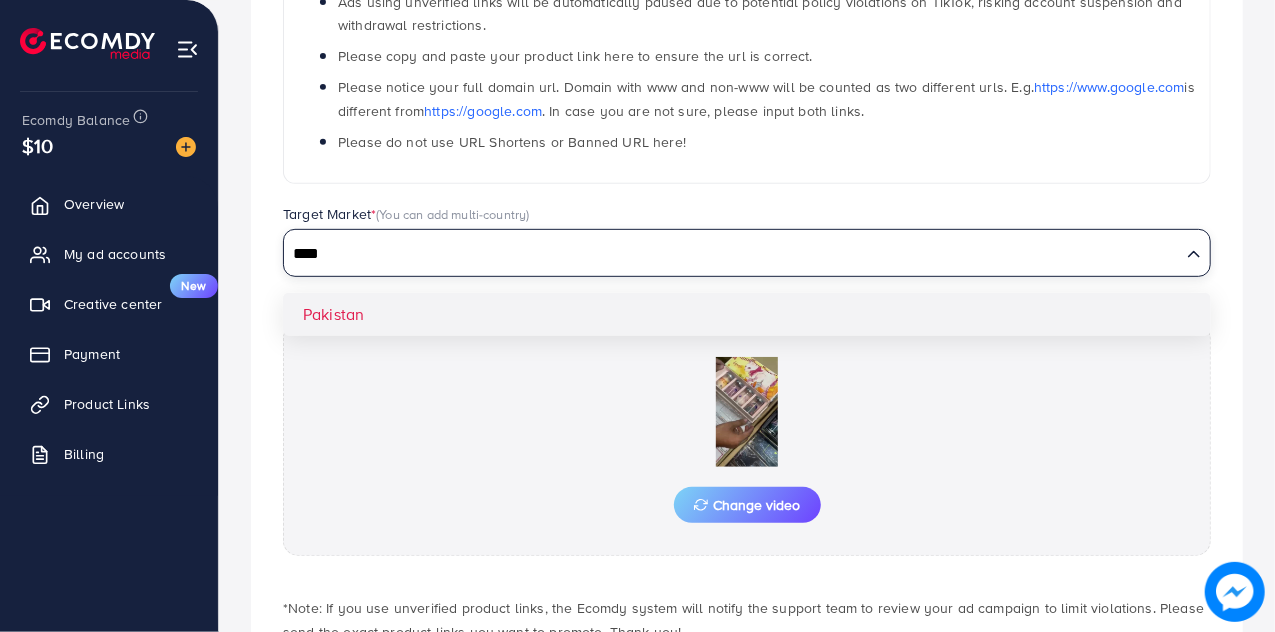 type on "****" 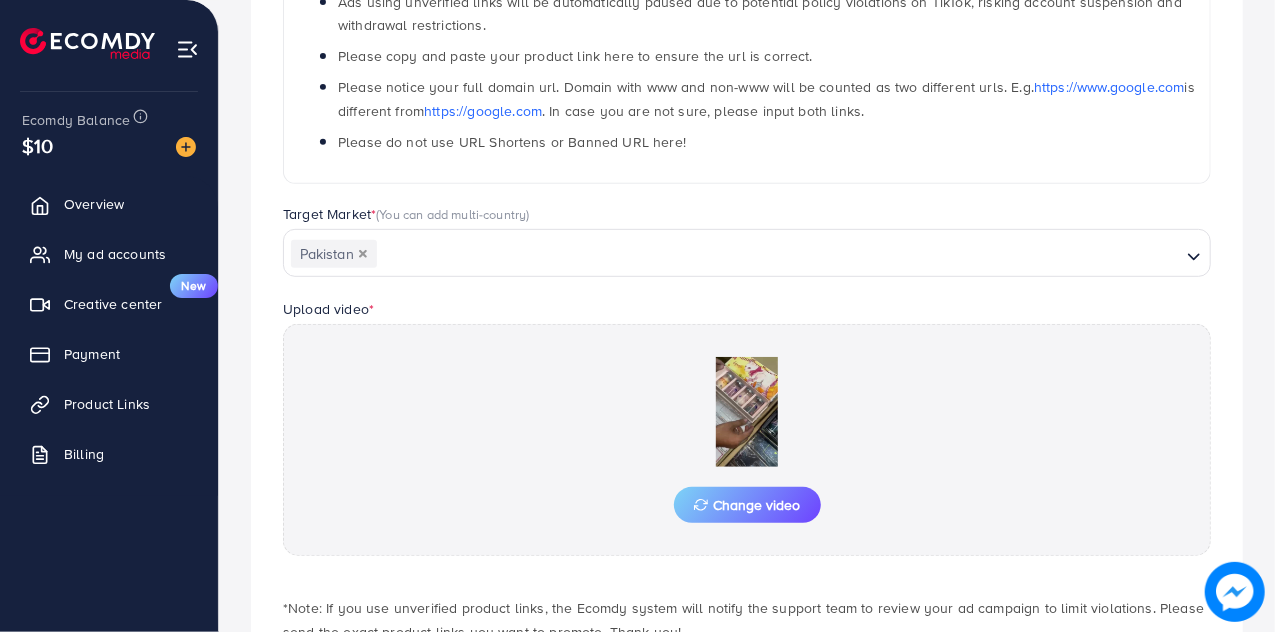 scroll, scrollTop: 527, scrollLeft: 0, axis: vertical 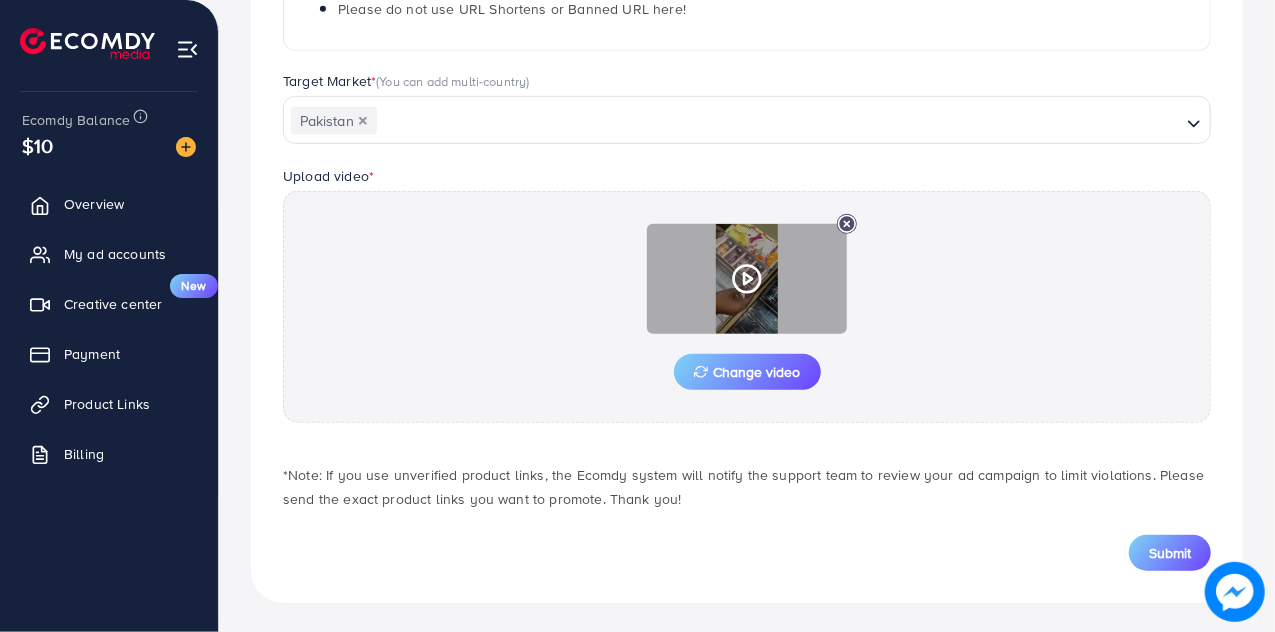 click 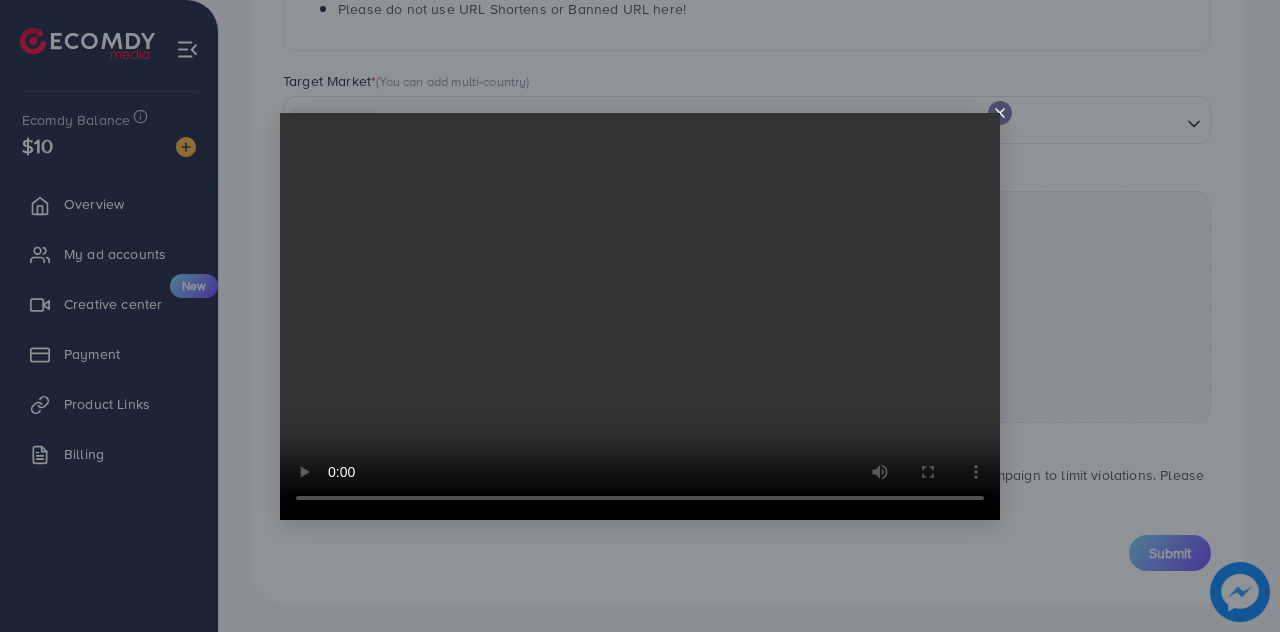 click 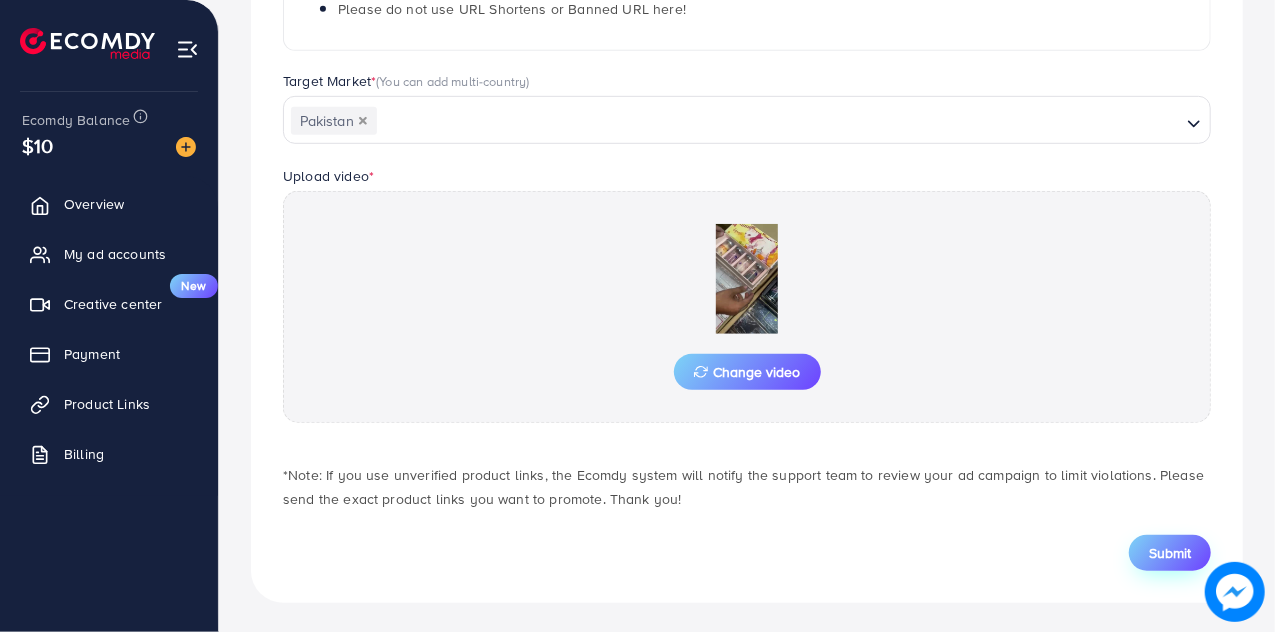 click on "Submit" at bounding box center [1170, 553] 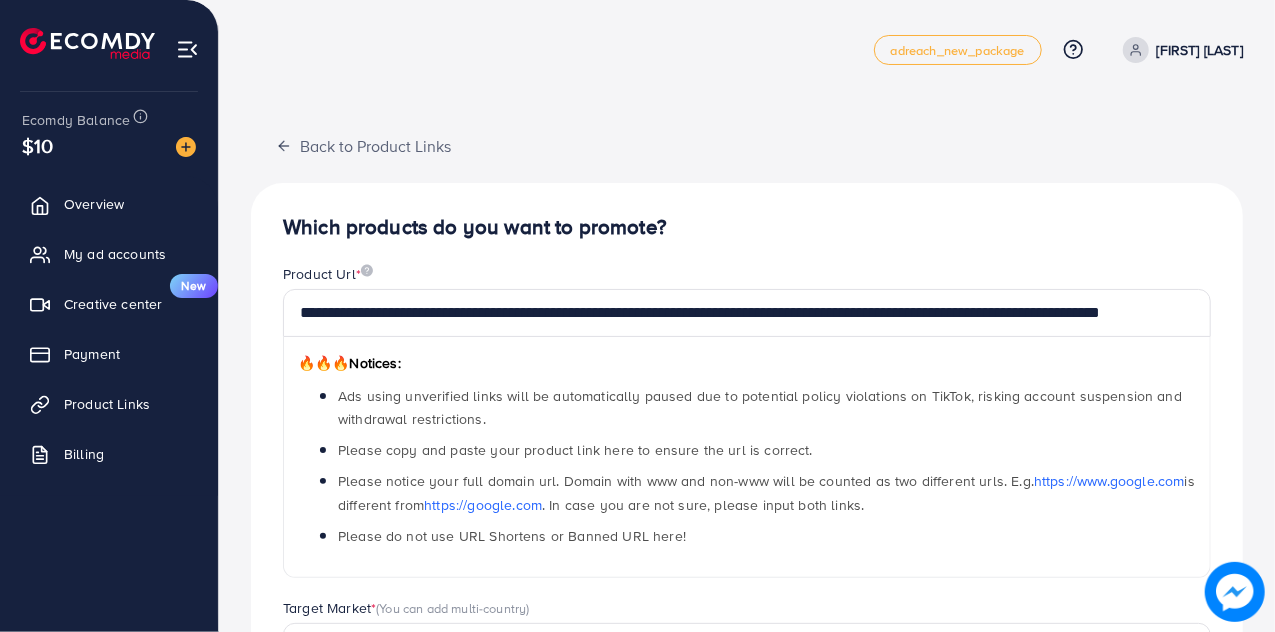 scroll, scrollTop: 527, scrollLeft: 0, axis: vertical 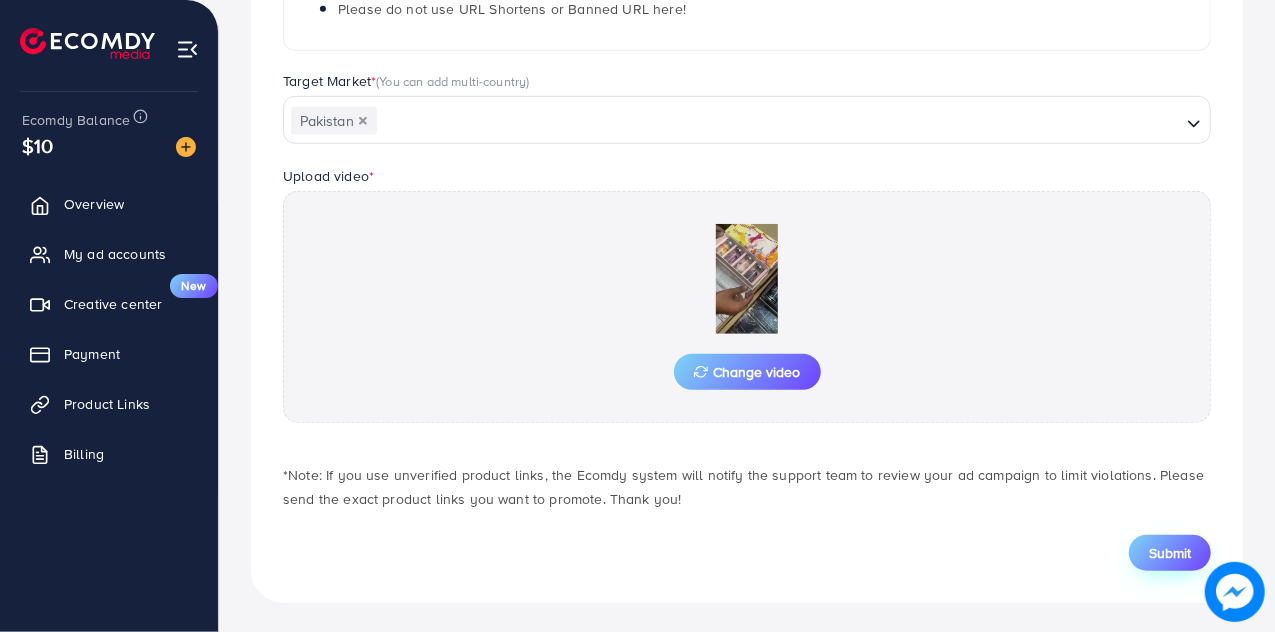 click on "Submit" at bounding box center [1170, 553] 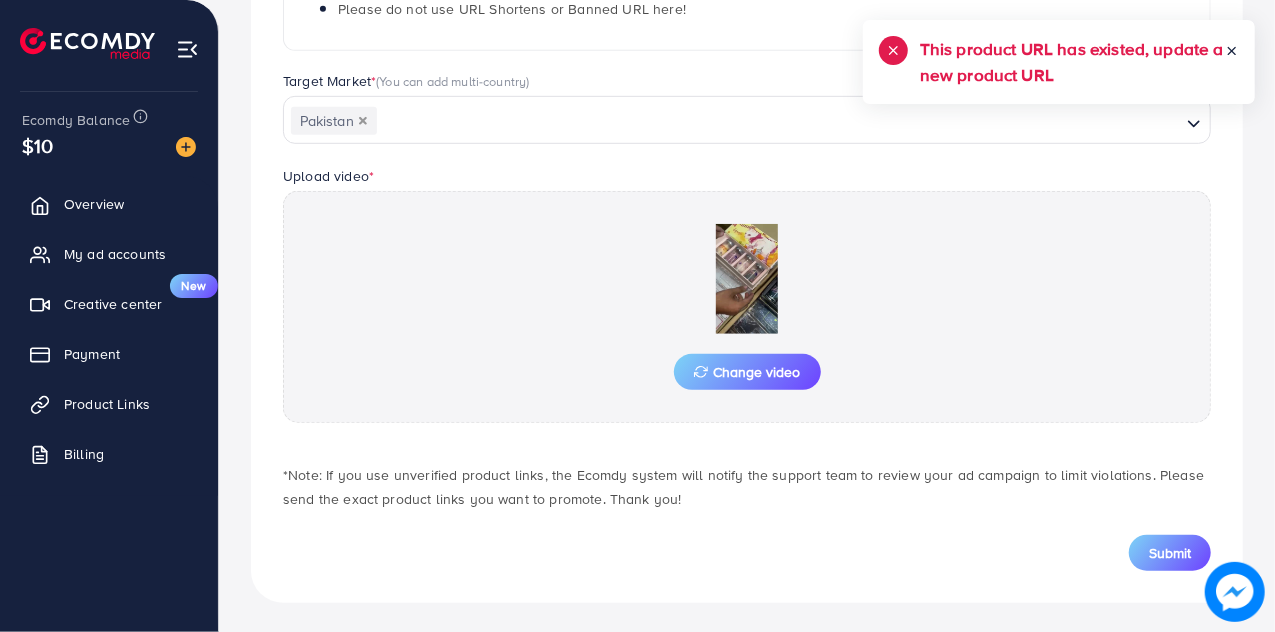 scroll, scrollTop: 0, scrollLeft: 0, axis: both 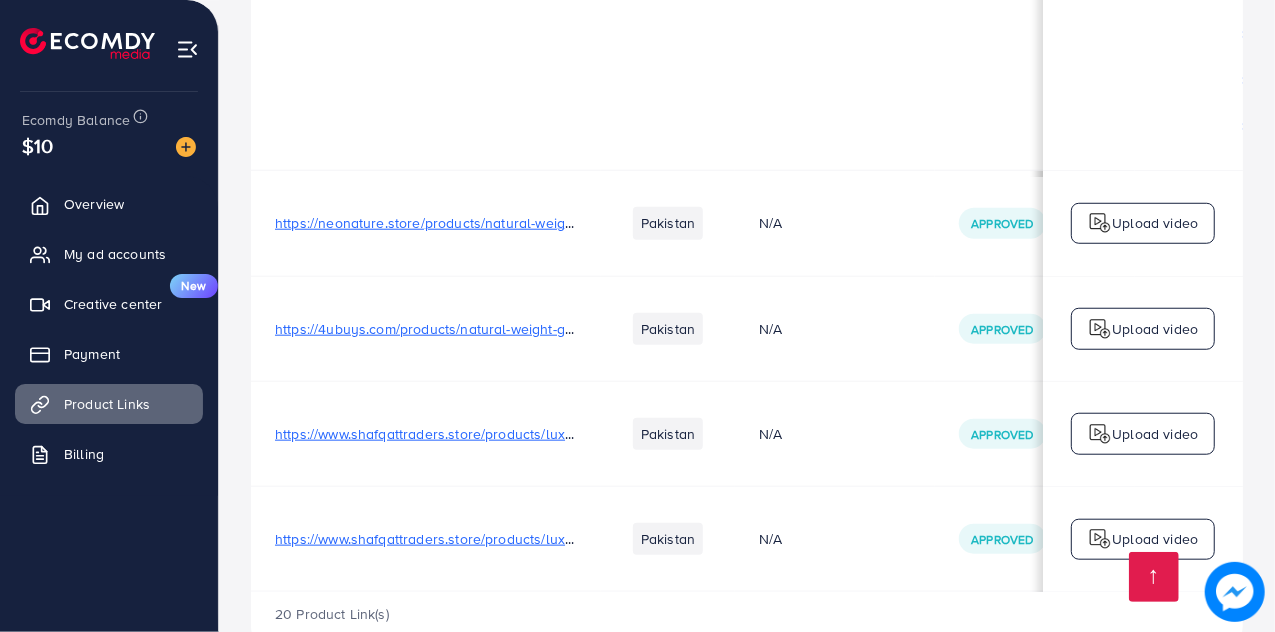 click on "https://www.shafqattraders.store/products/luxury-velvet-makeup-puff-set-free-2-eyeshadows-%F0%9F%8E%81-premium-packaging-%F0%9F%8E%80" at bounding box center [745, 434] 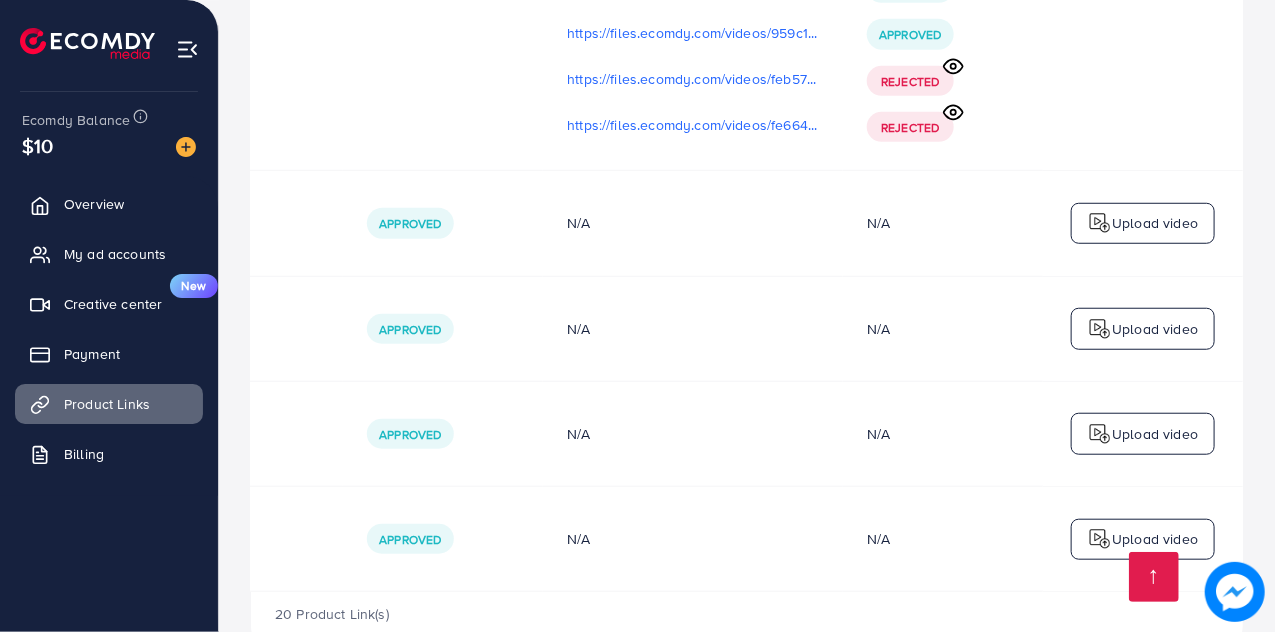 scroll, scrollTop: 0, scrollLeft: 591, axis: horizontal 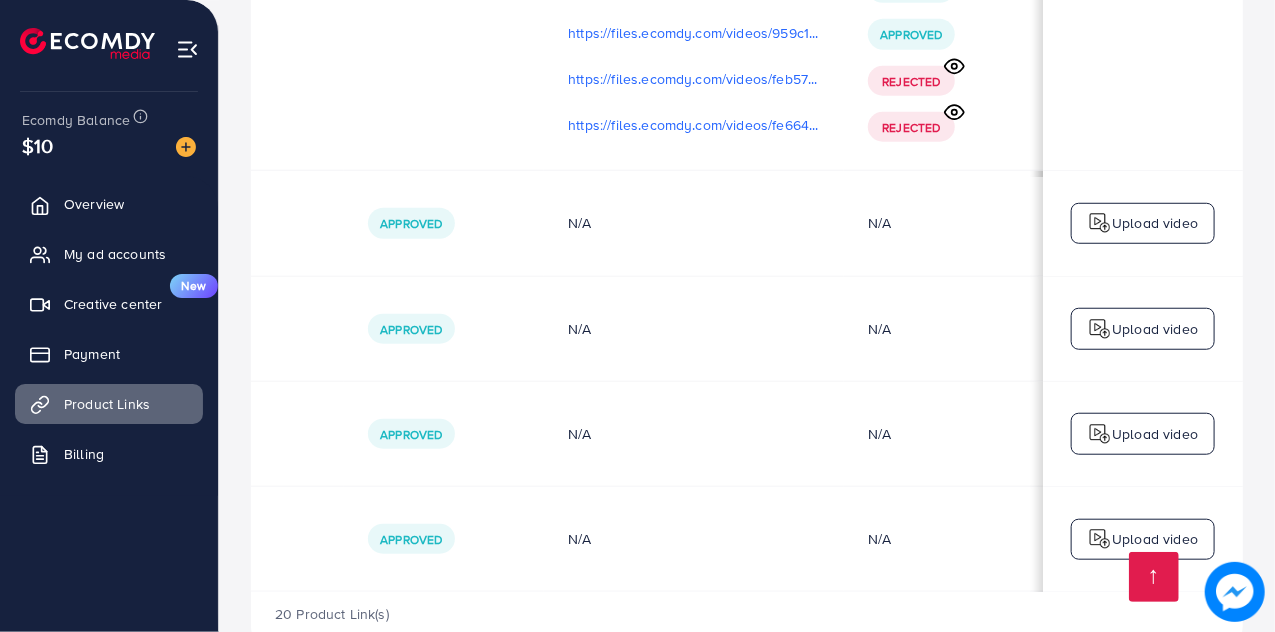 click on "Upload video" at bounding box center [1155, 434] 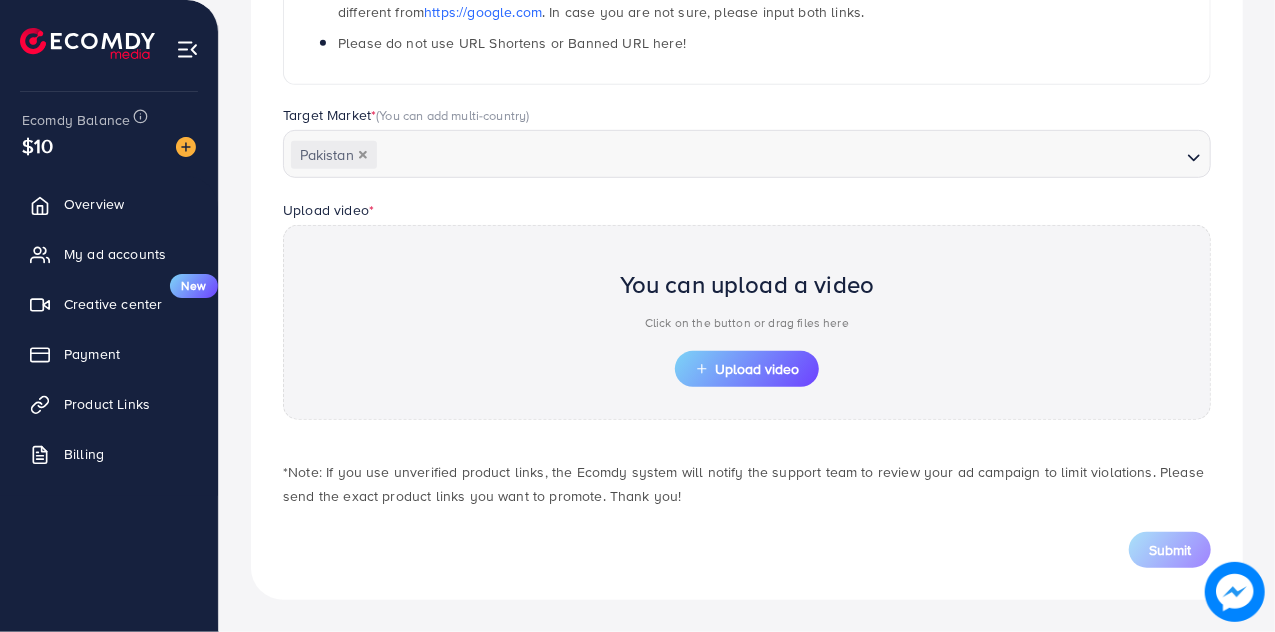scroll, scrollTop: 490, scrollLeft: 0, axis: vertical 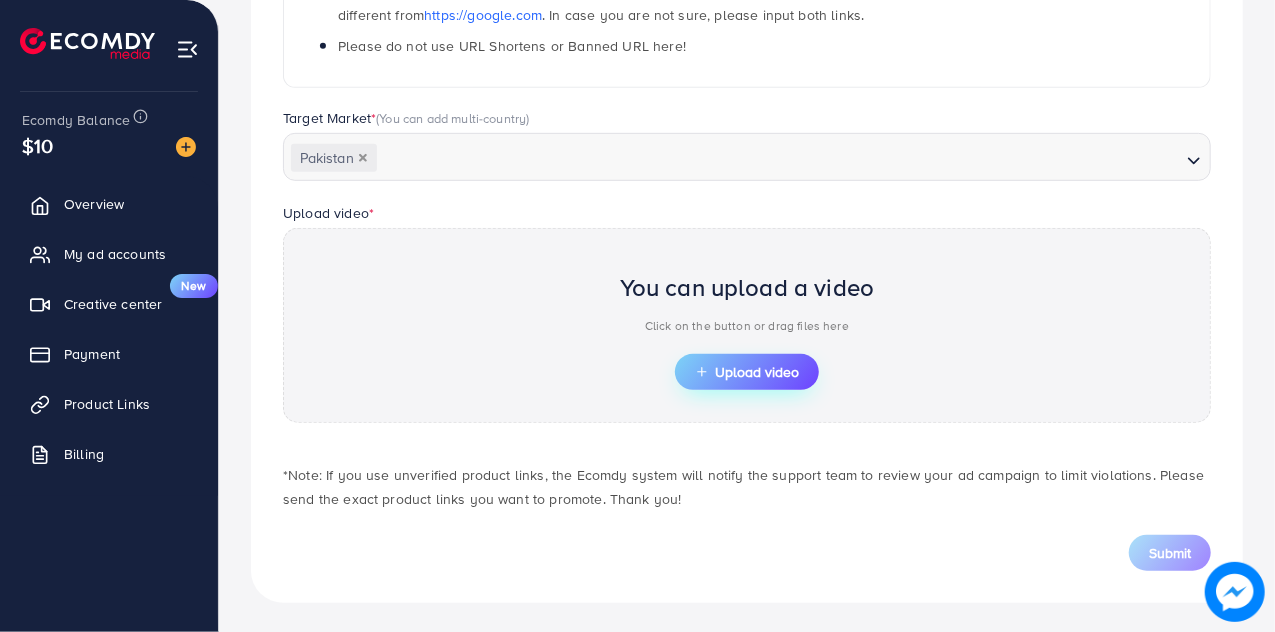 click on "Upload video" at bounding box center [747, 372] 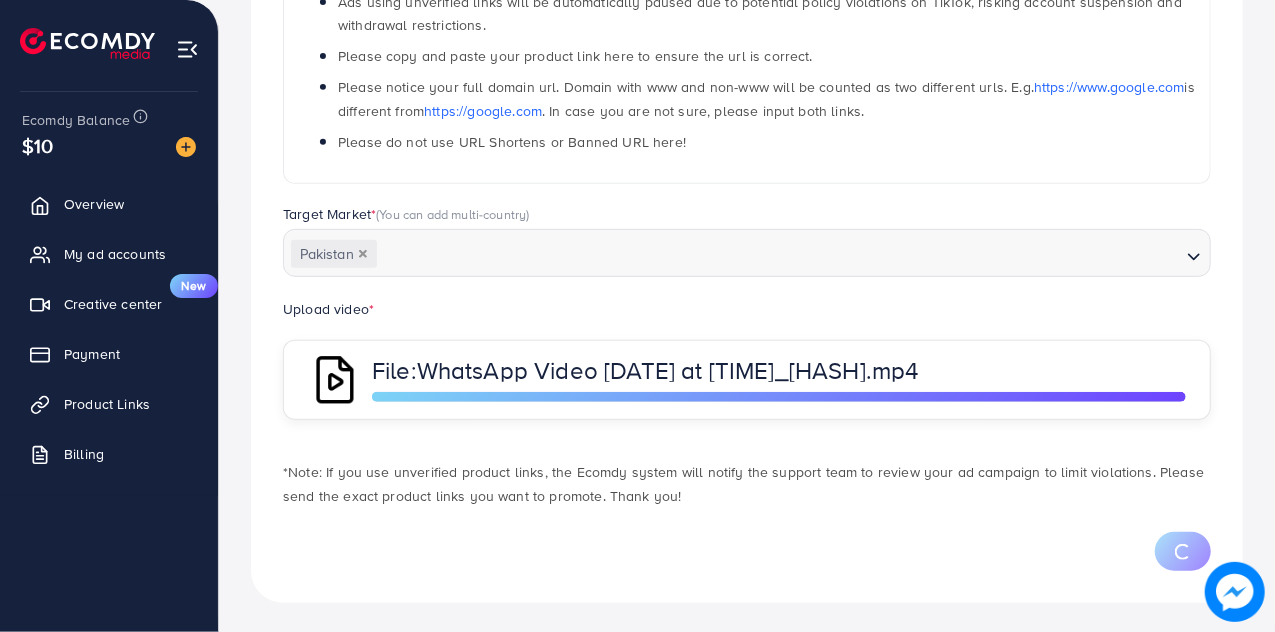 scroll, scrollTop: 490, scrollLeft: 0, axis: vertical 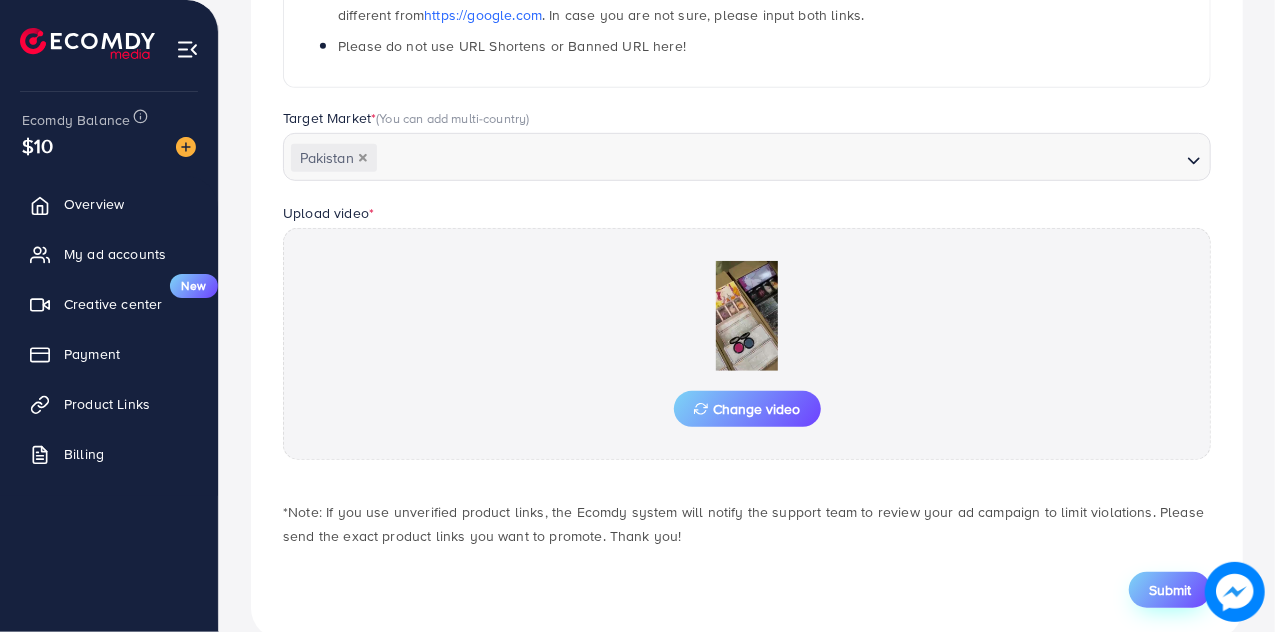 click on "Submit" at bounding box center [1170, 590] 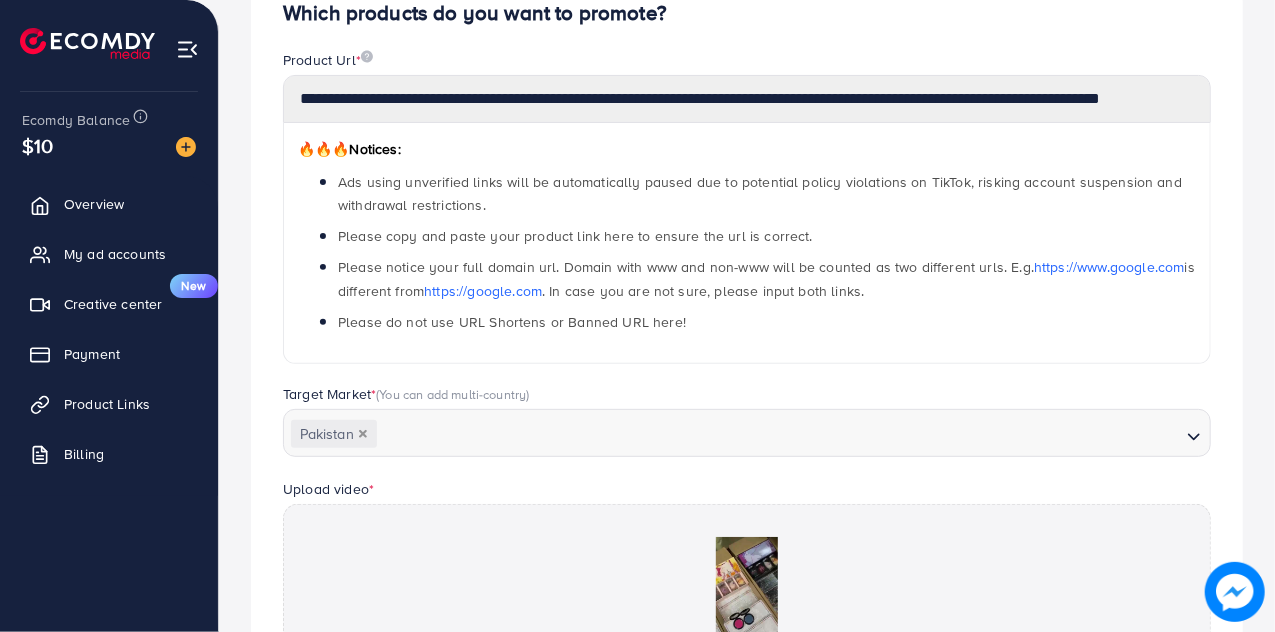 scroll, scrollTop: 527, scrollLeft: 0, axis: vertical 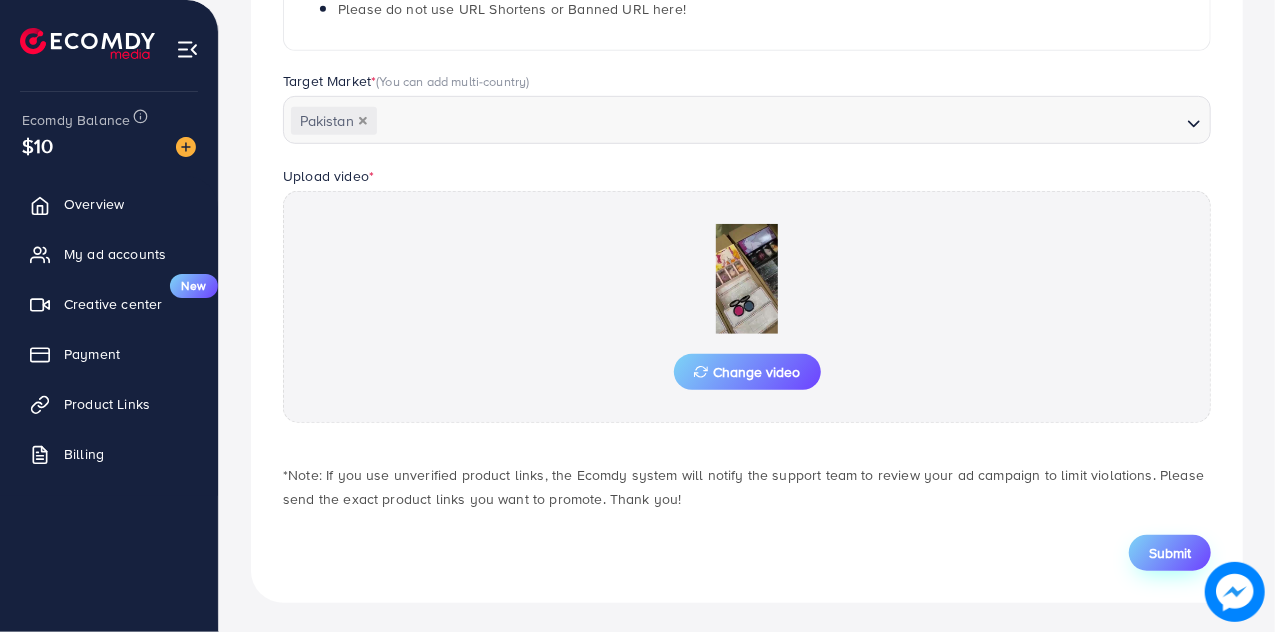 click on "Submit" at bounding box center [1170, 553] 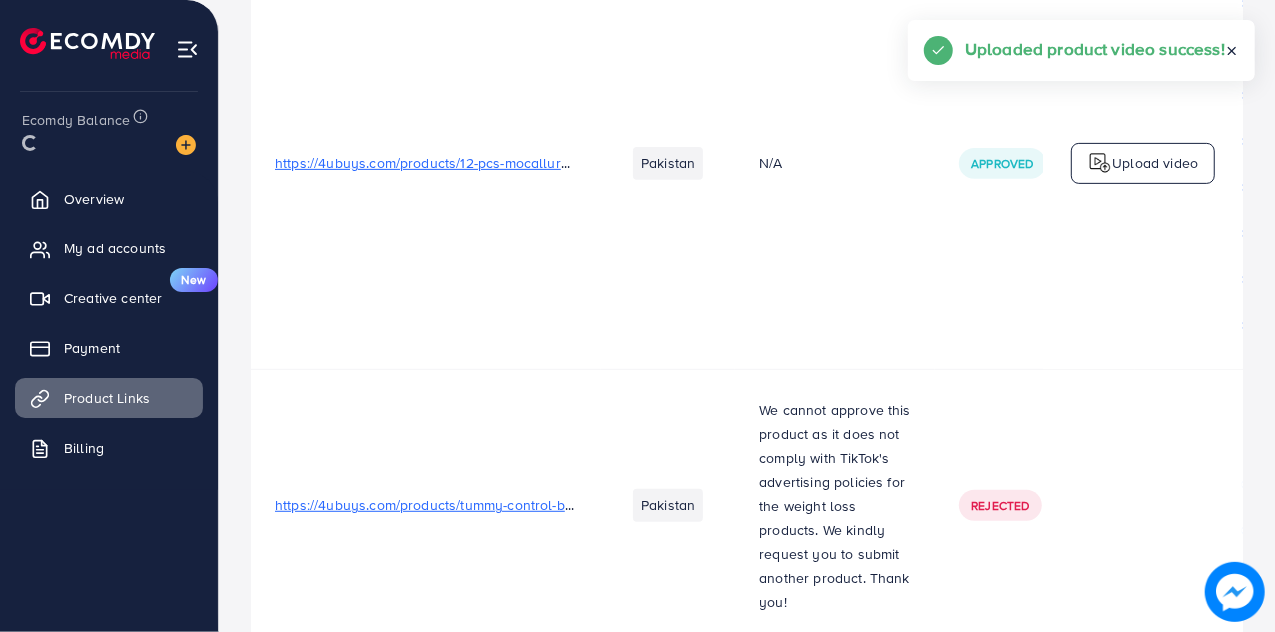 scroll, scrollTop: 0, scrollLeft: 0, axis: both 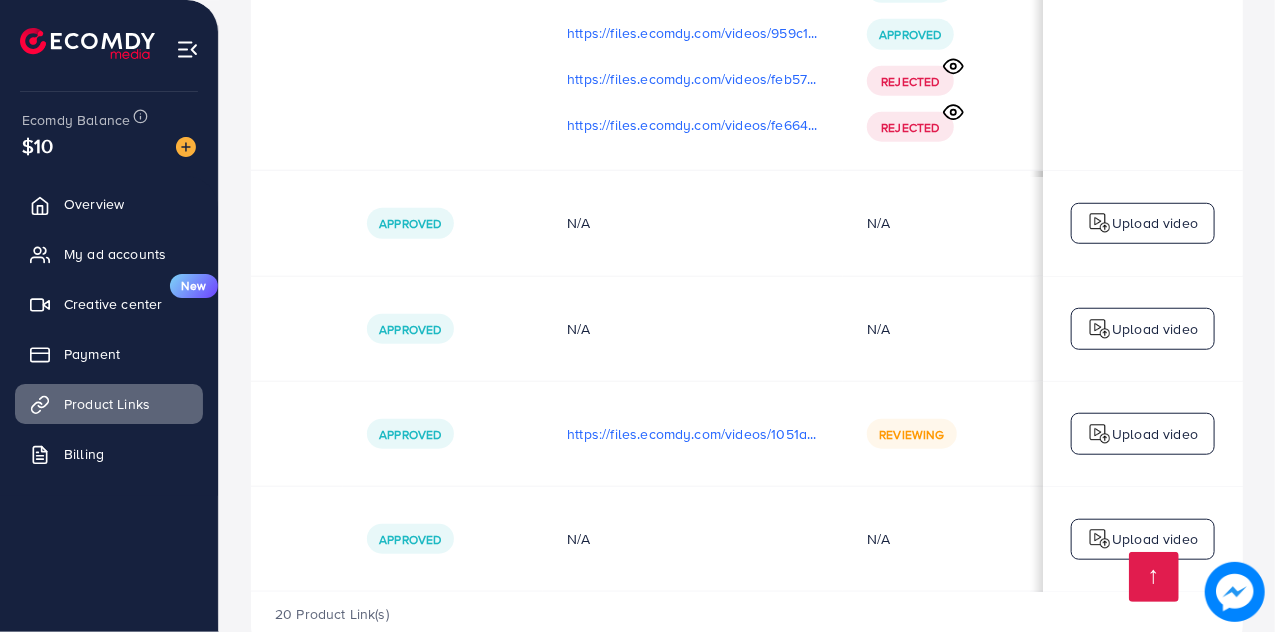 click on "Upload video" at bounding box center (1155, 434) 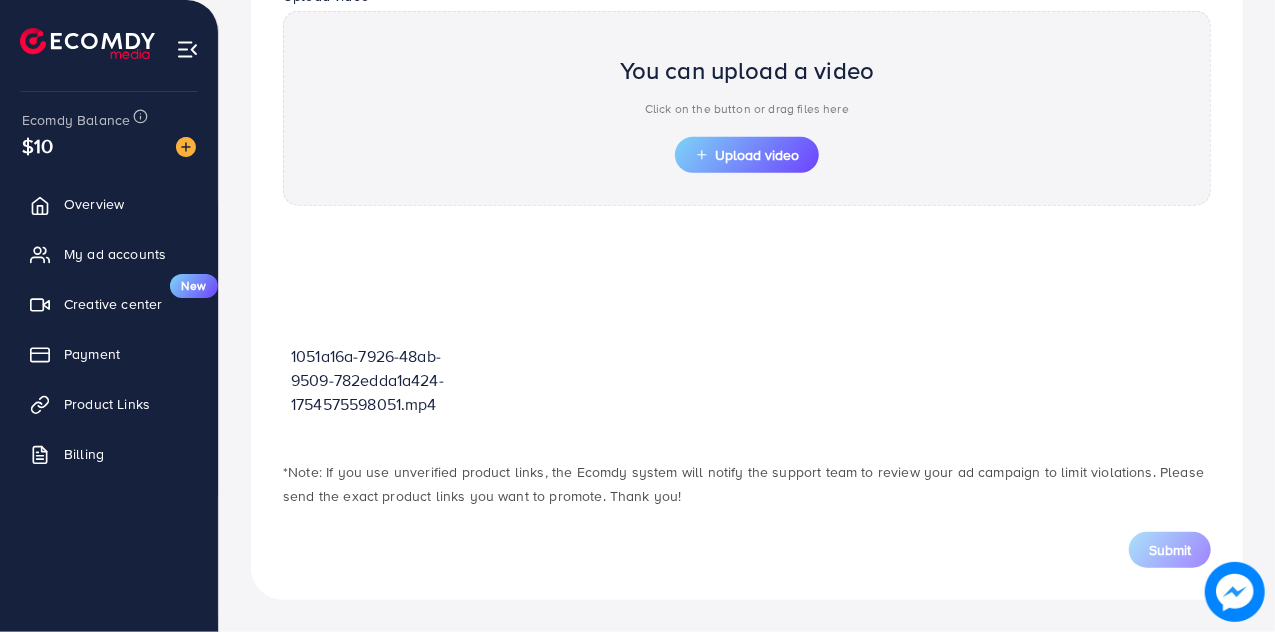scroll, scrollTop: 704, scrollLeft: 0, axis: vertical 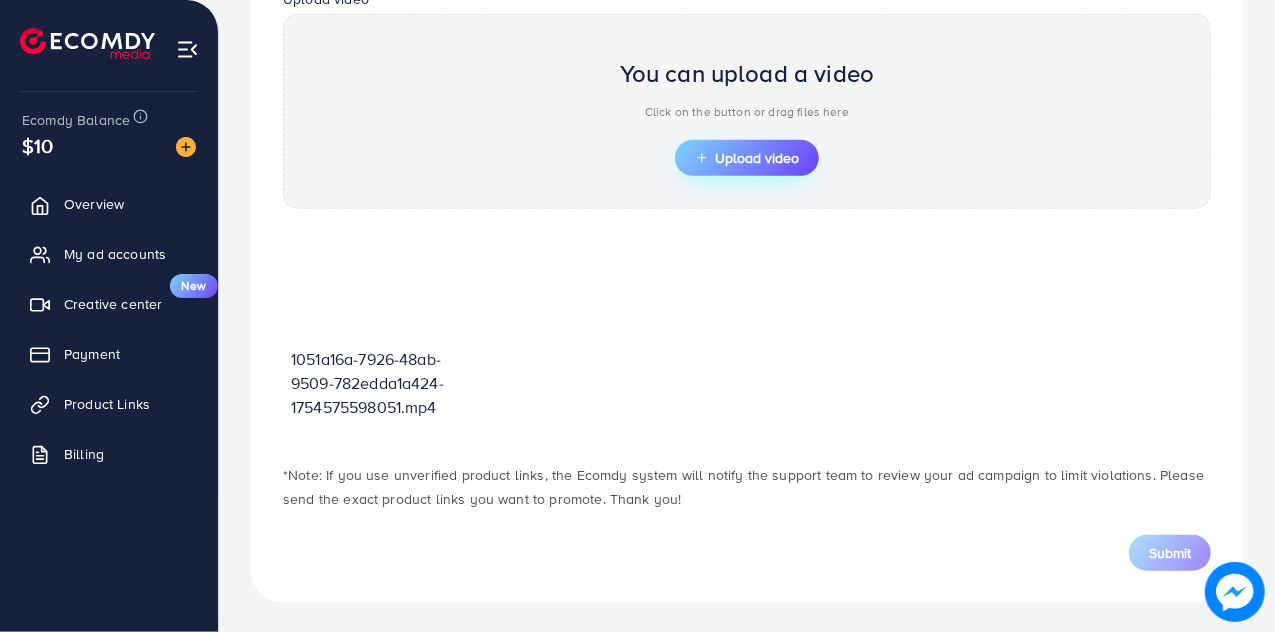 click on "Upload video" at bounding box center (747, 158) 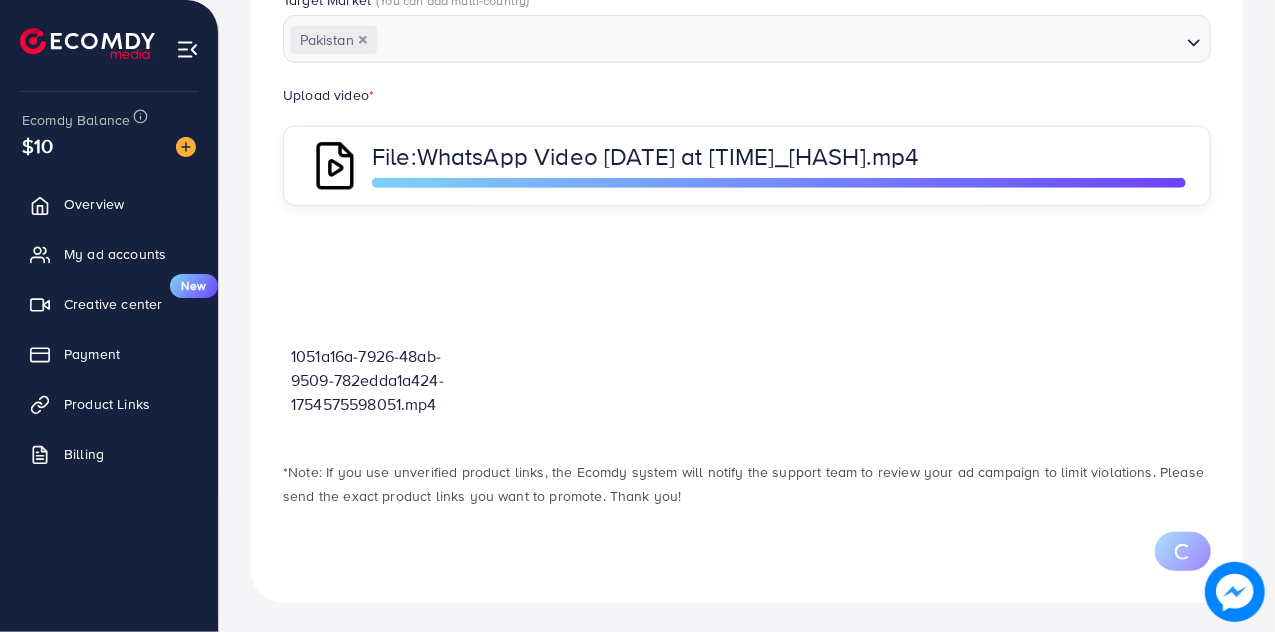 scroll, scrollTop: 704, scrollLeft: 0, axis: vertical 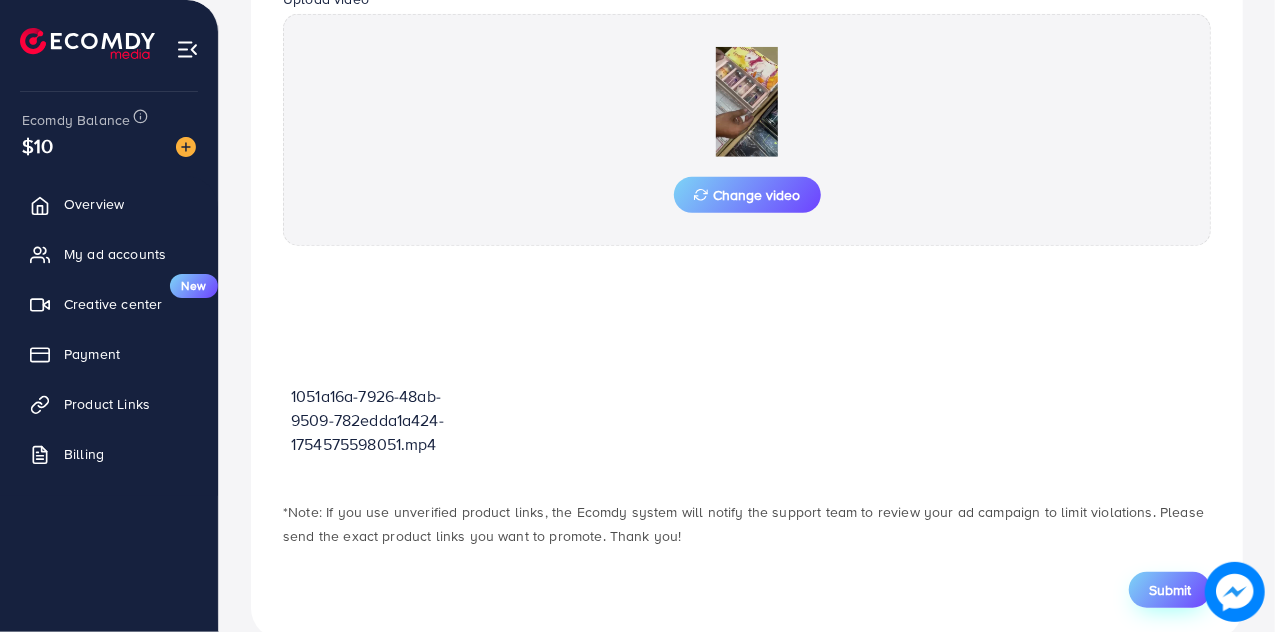 click on "Submit" at bounding box center [1170, 590] 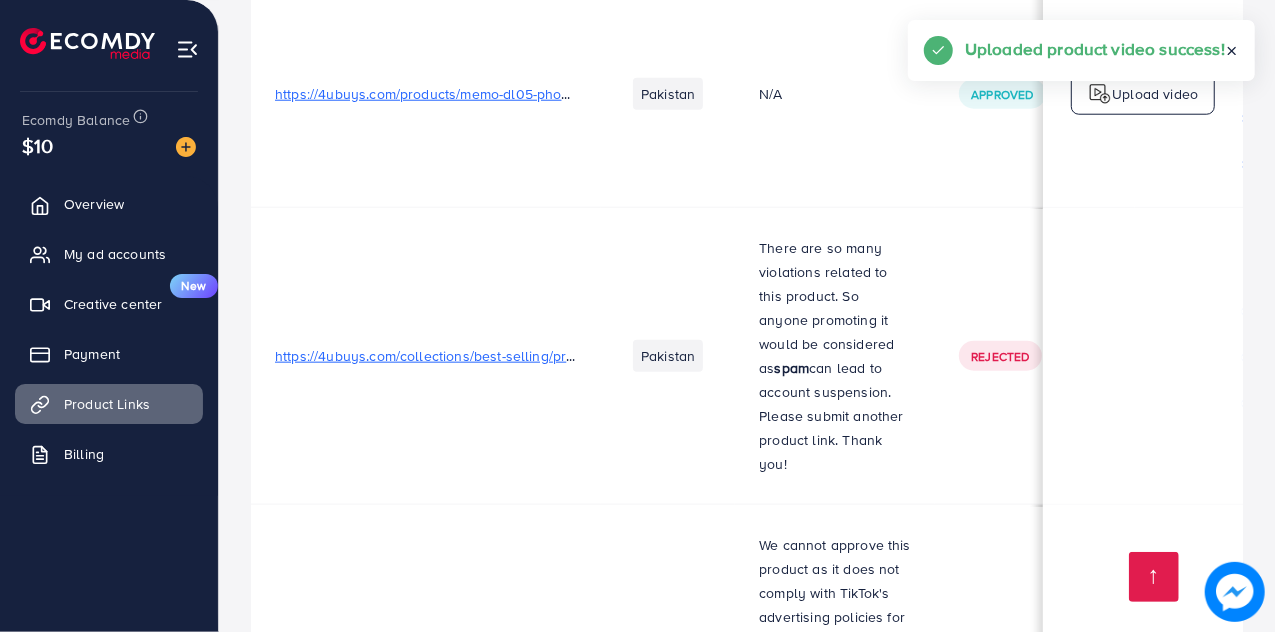 scroll, scrollTop: 1237, scrollLeft: 0, axis: vertical 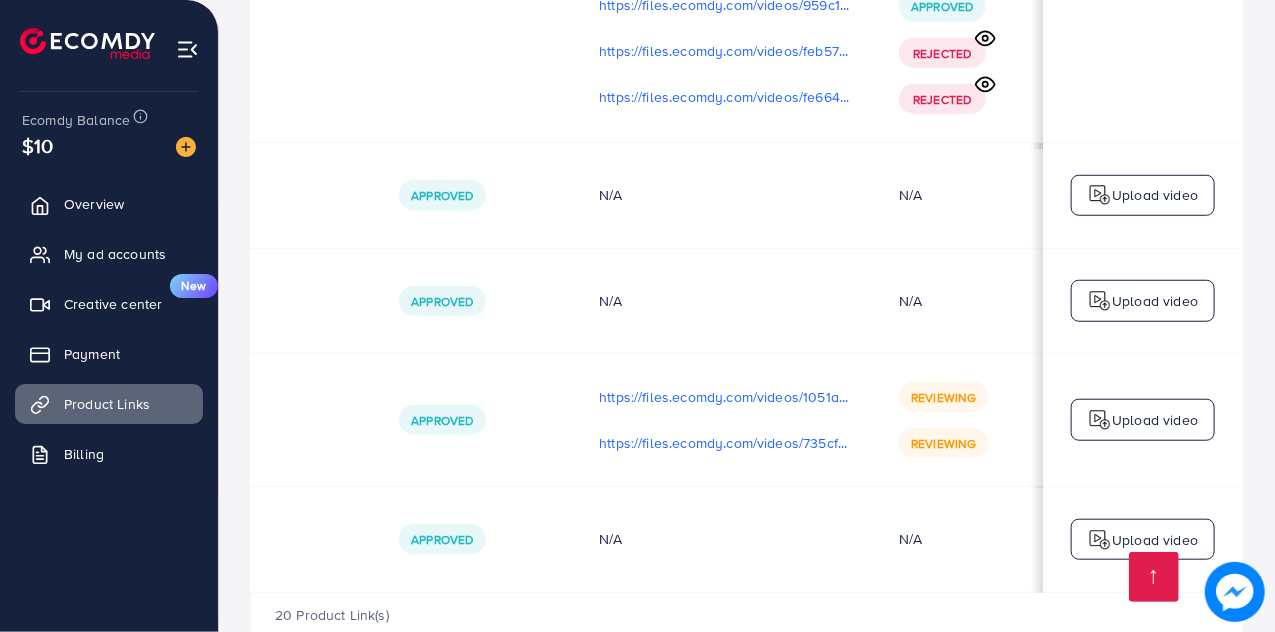 click on "Upload video" at bounding box center [1155, 420] 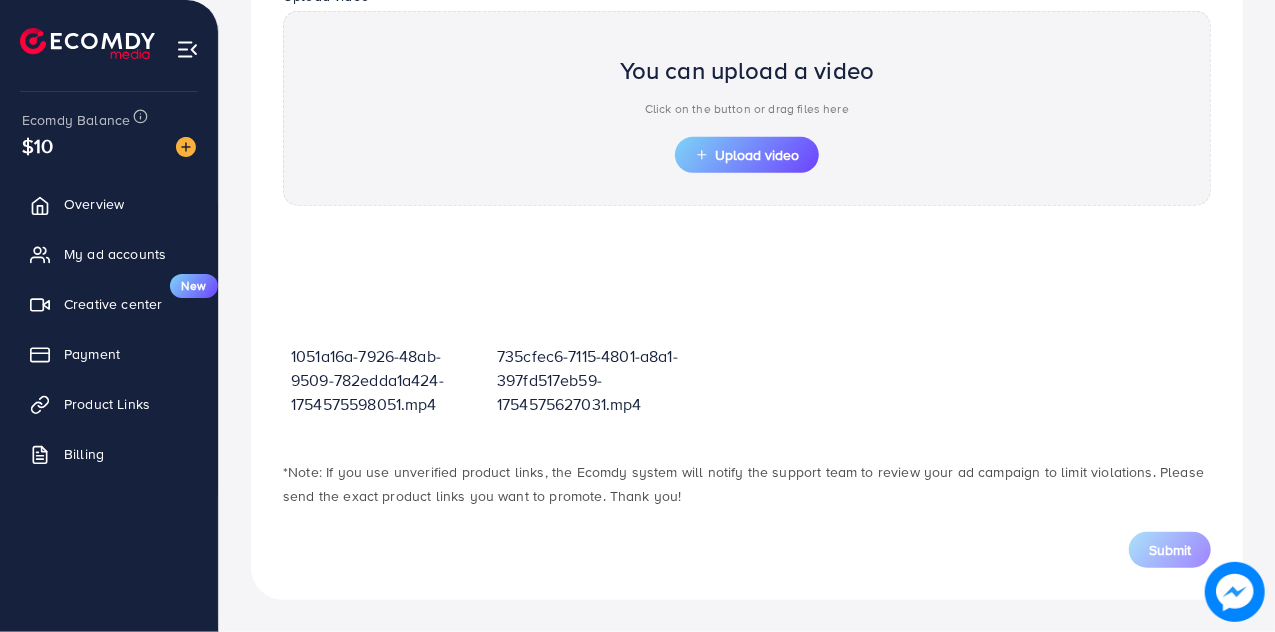 scroll, scrollTop: 704, scrollLeft: 0, axis: vertical 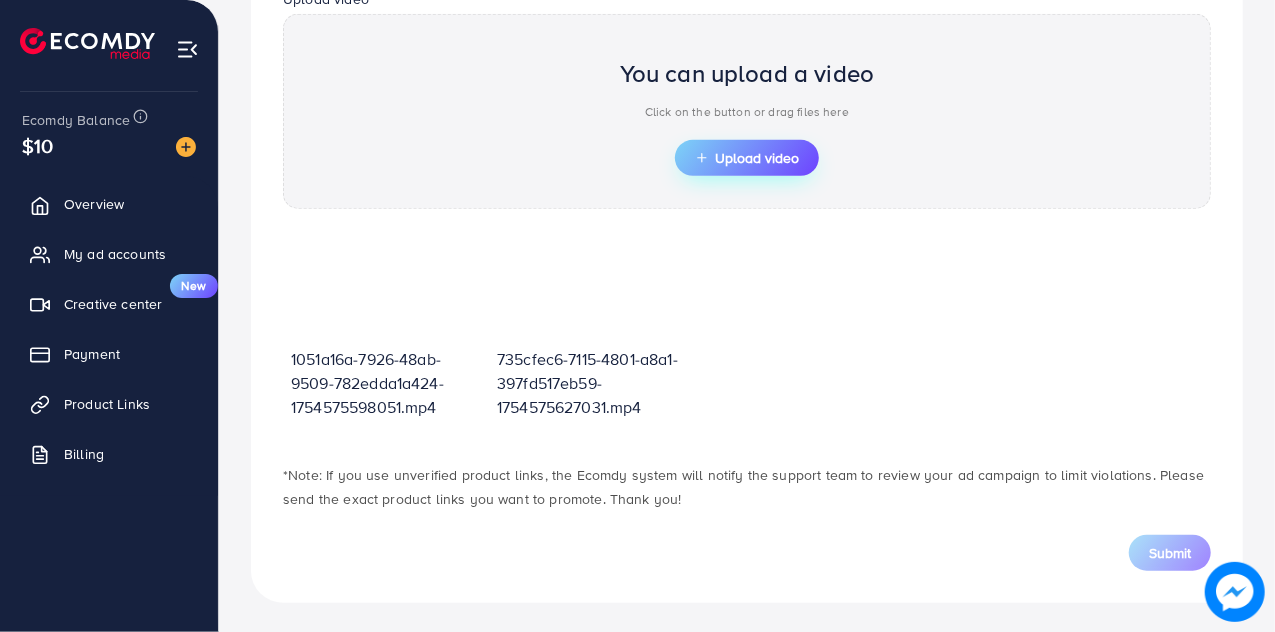 click on "Upload video" at bounding box center (747, 158) 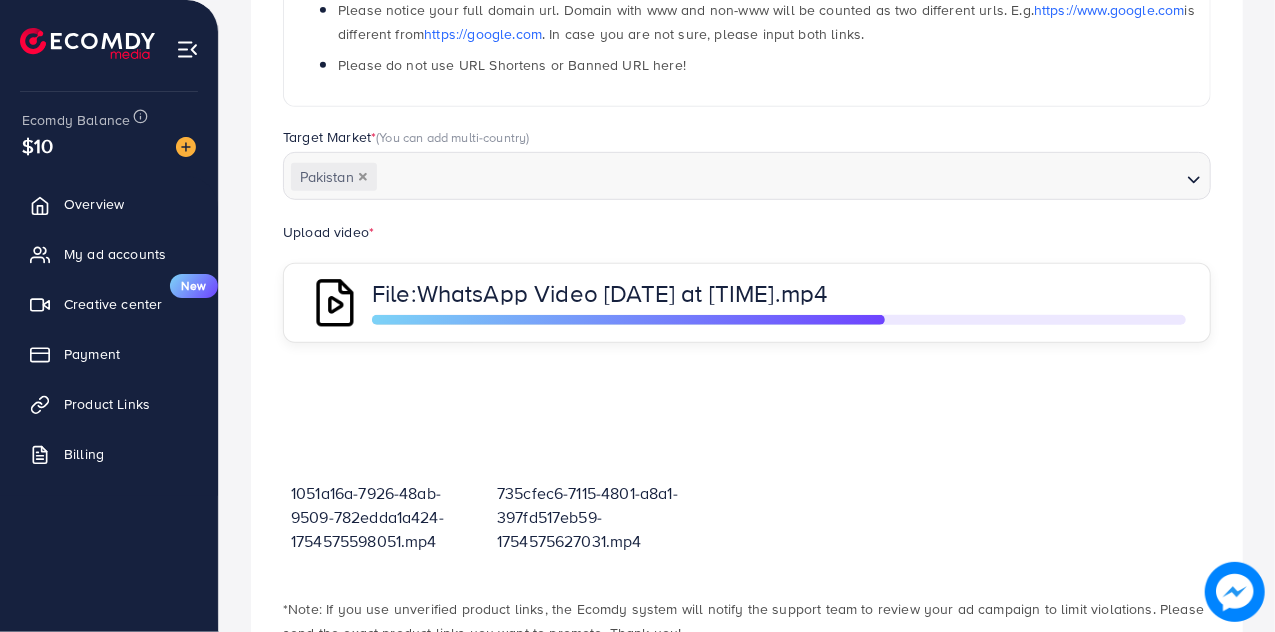 scroll, scrollTop: 470, scrollLeft: 0, axis: vertical 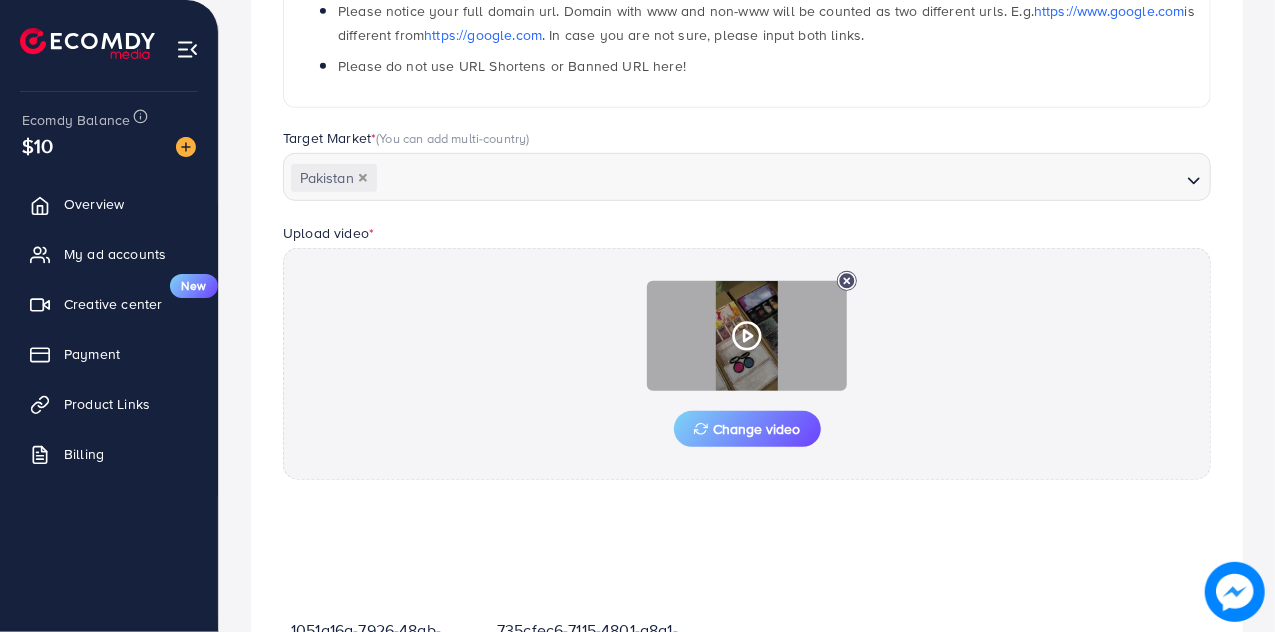 click 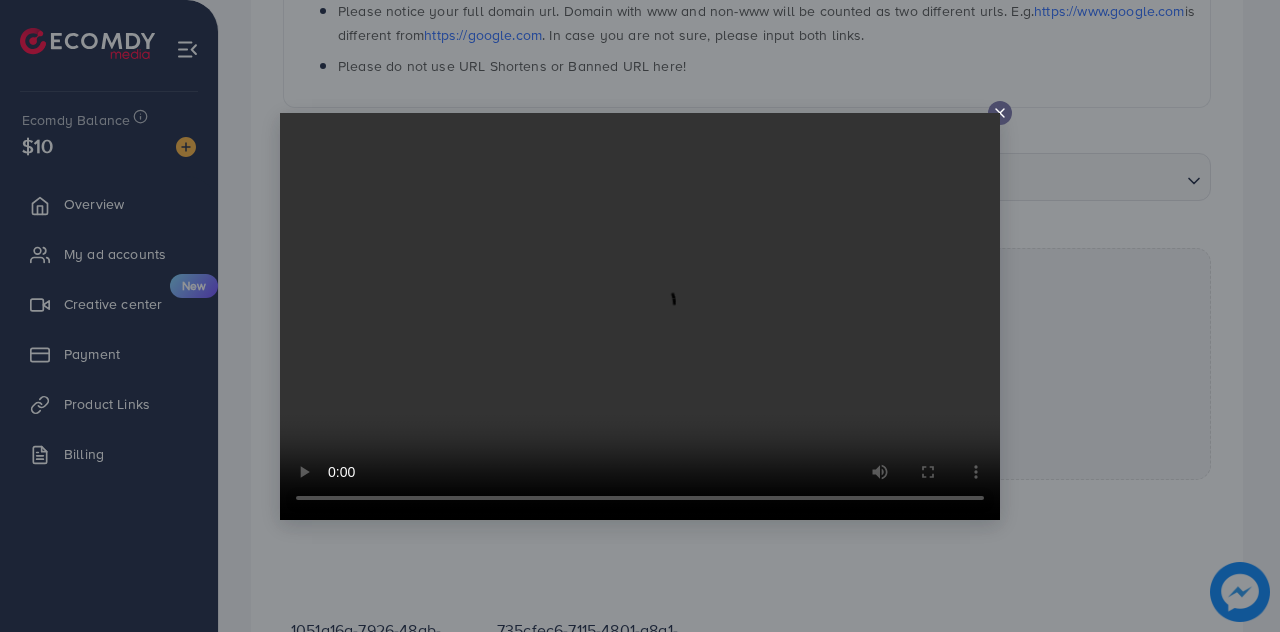 click 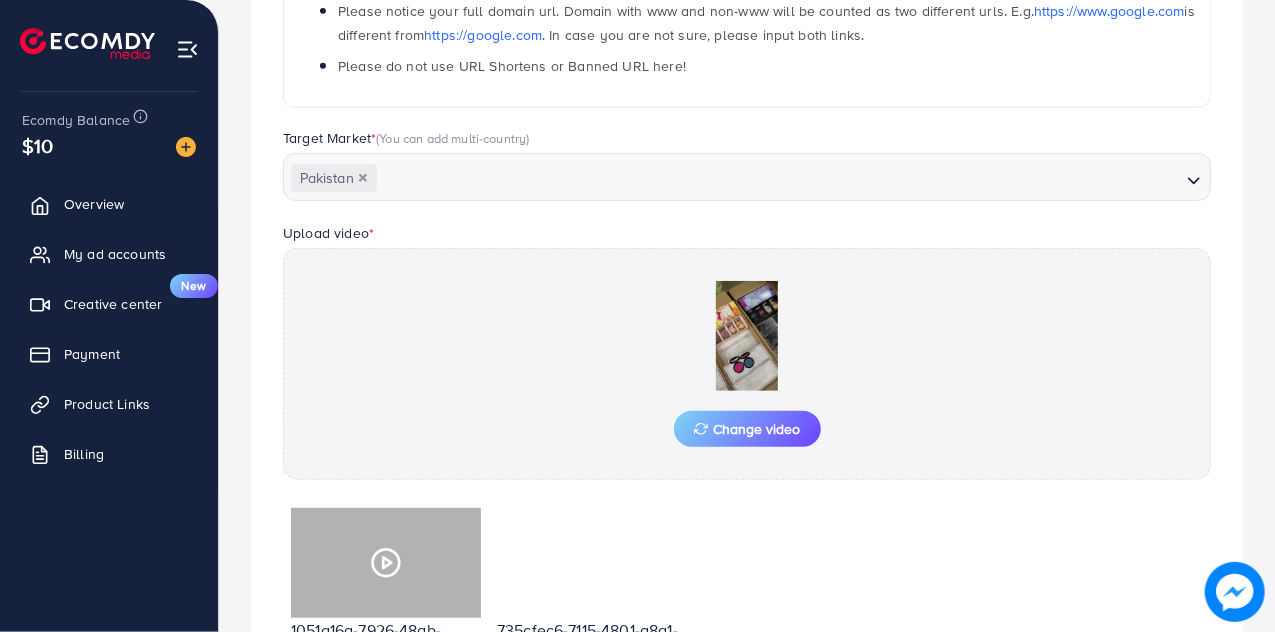 click 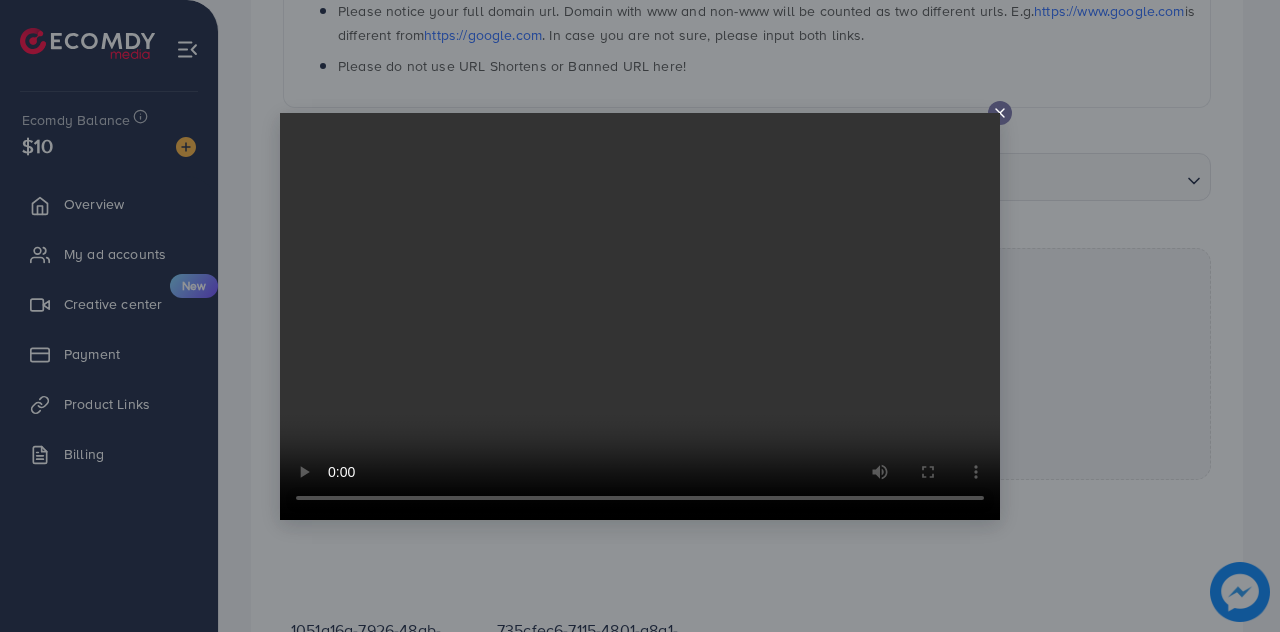 click at bounding box center [640, 316] 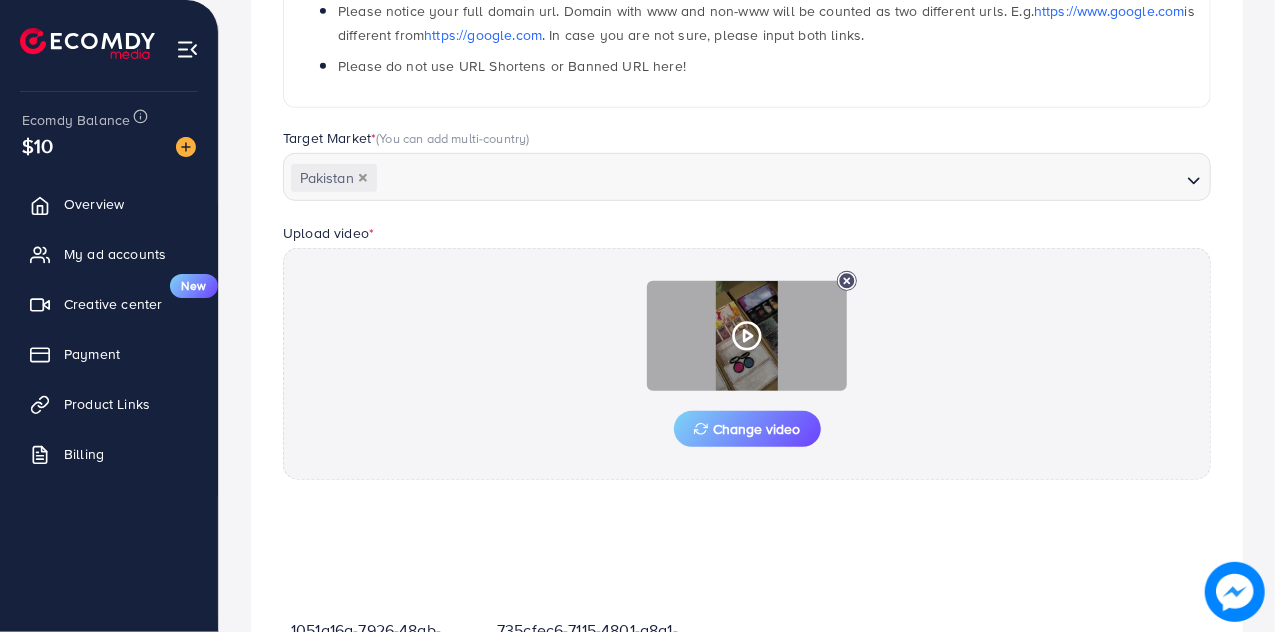 click 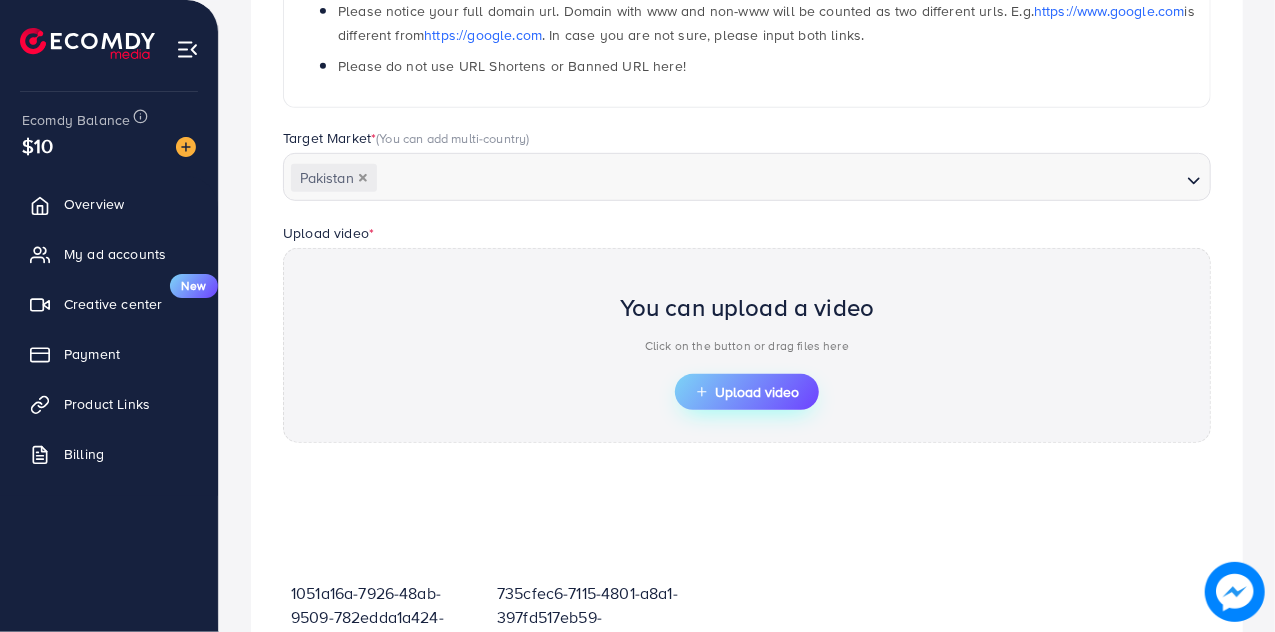click on "Upload video" at bounding box center (747, 392) 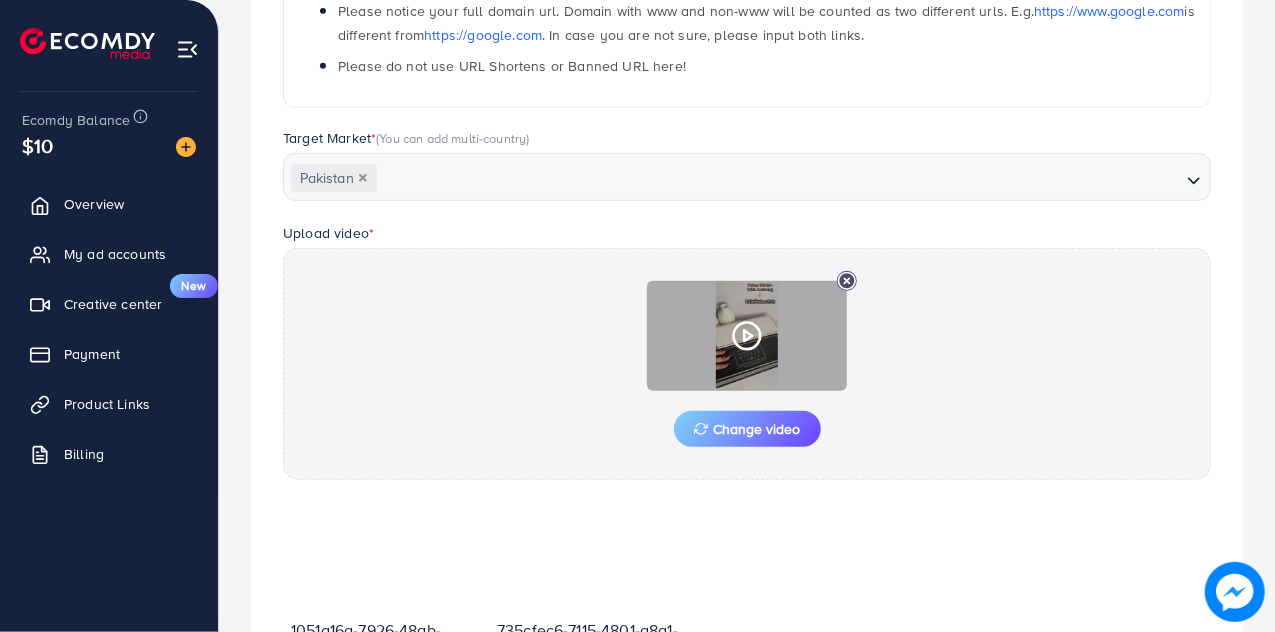 click 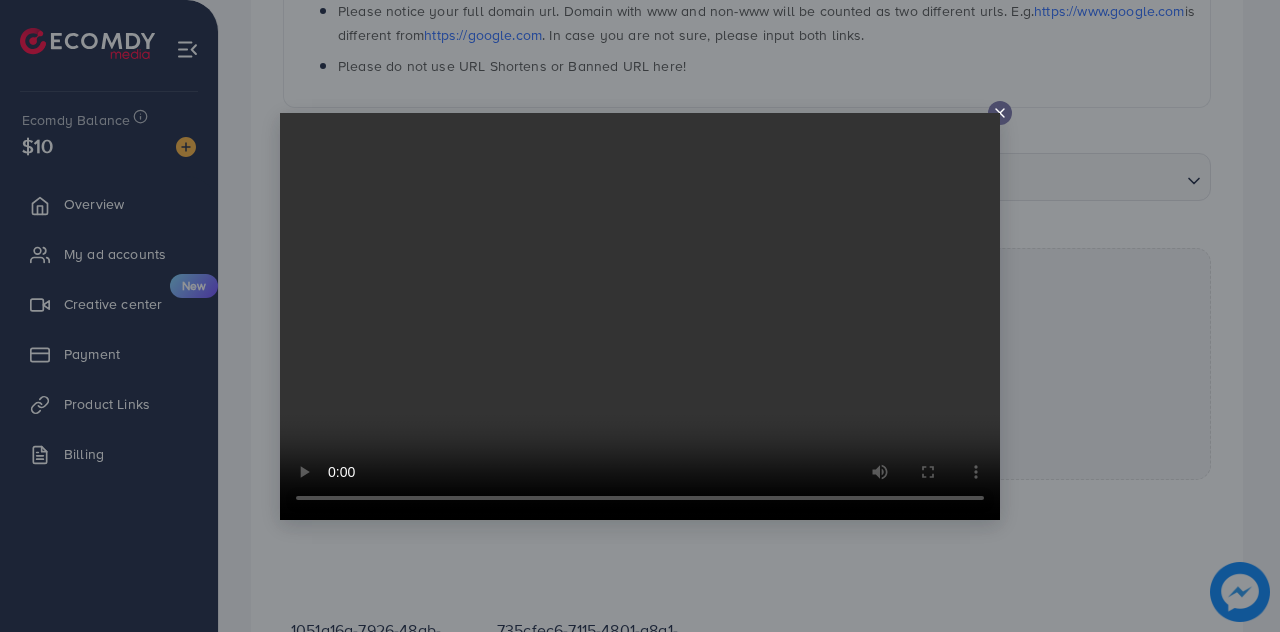 click 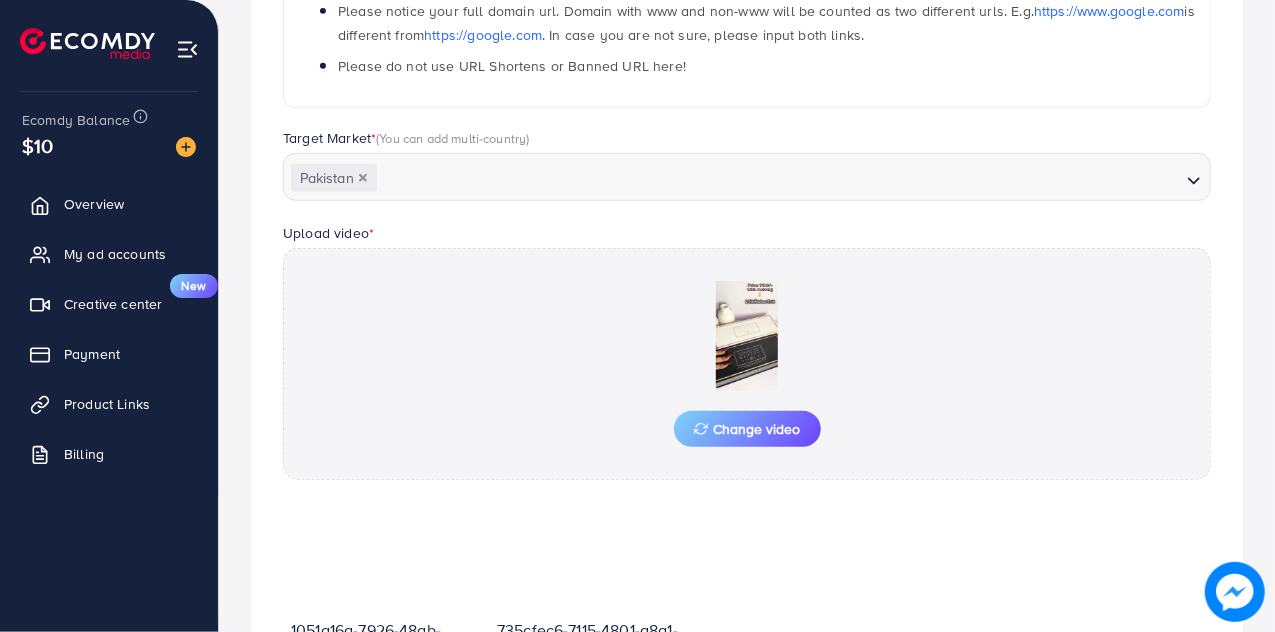 scroll, scrollTop: 741, scrollLeft: 0, axis: vertical 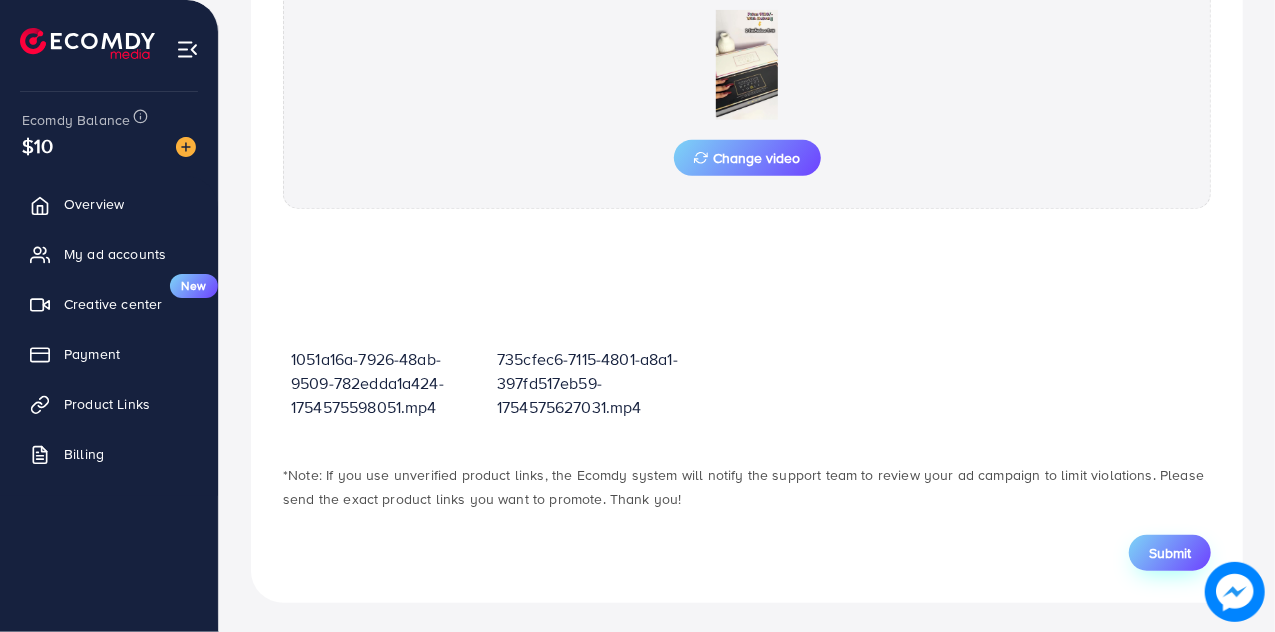click on "Submit" at bounding box center [1170, 553] 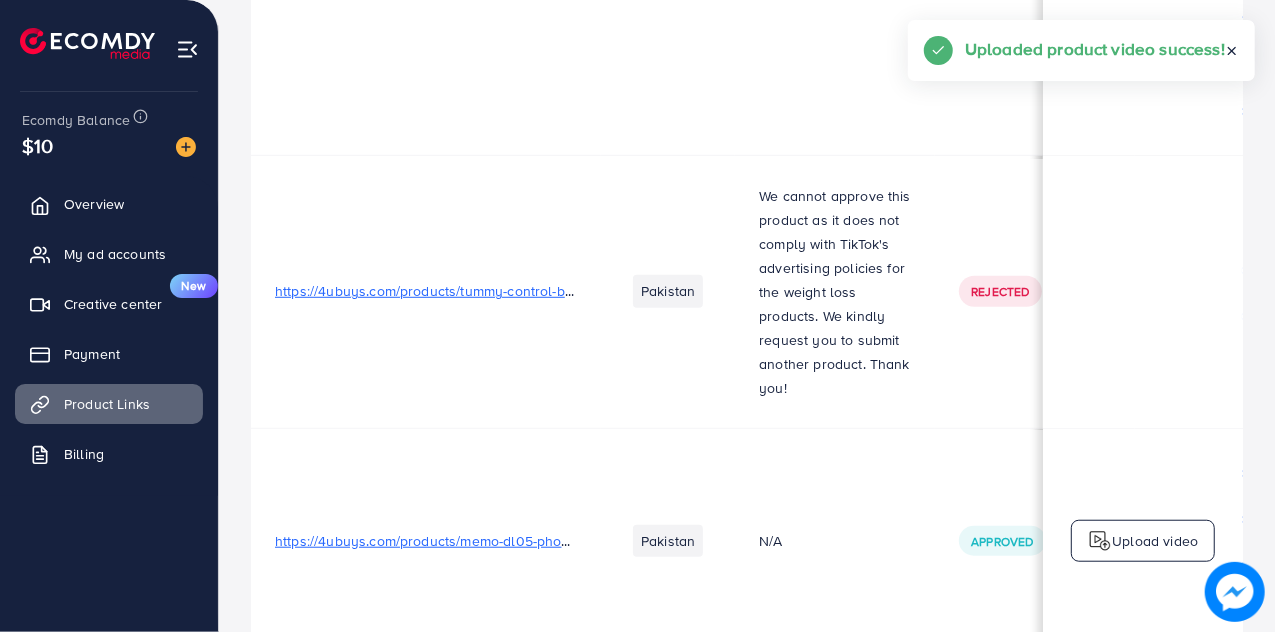 scroll, scrollTop: 0, scrollLeft: 0, axis: both 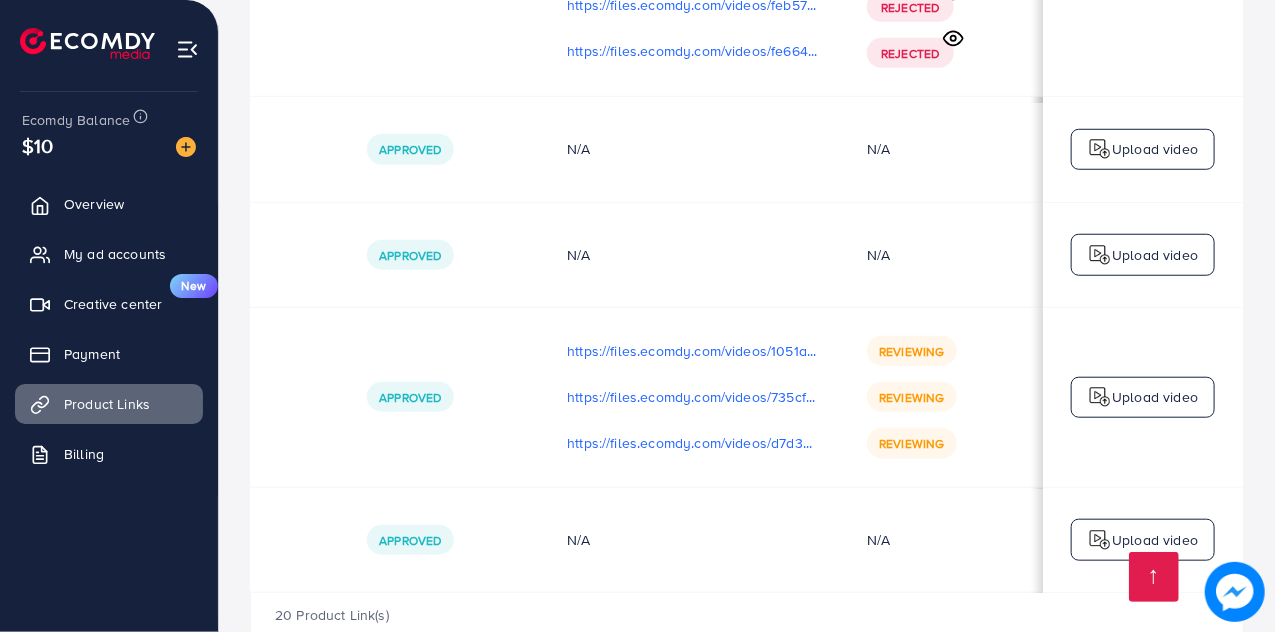click on "Upload video" at bounding box center (1143, 398) 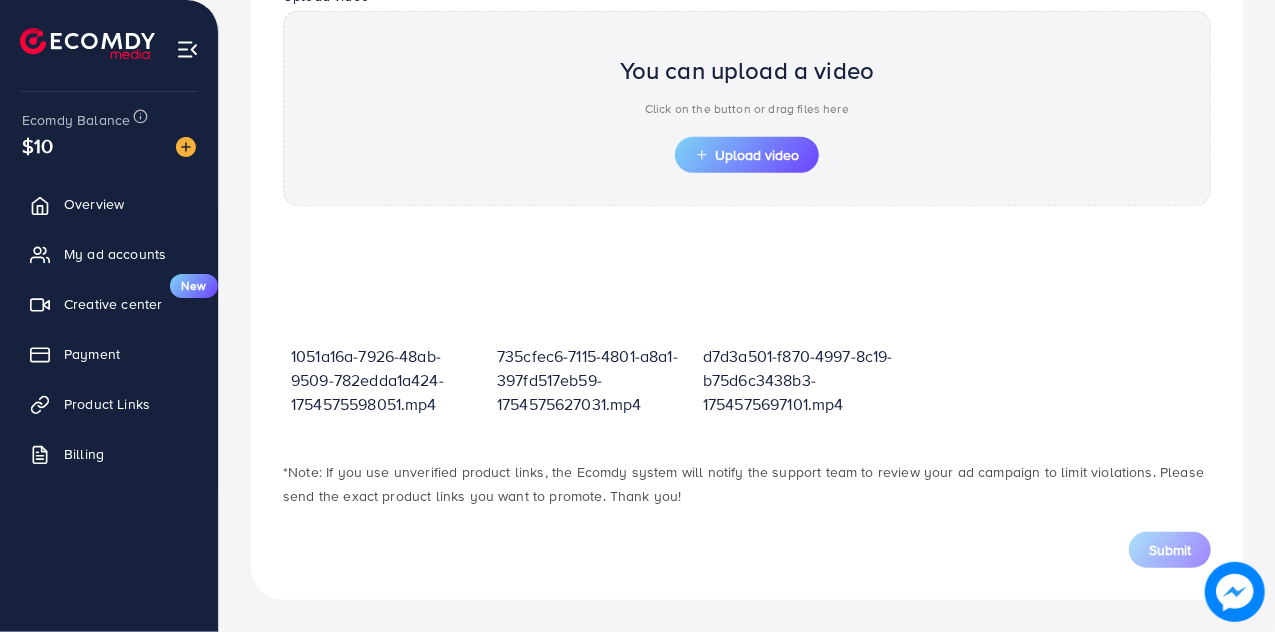 scroll, scrollTop: 704, scrollLeft: 0, axis: vertical 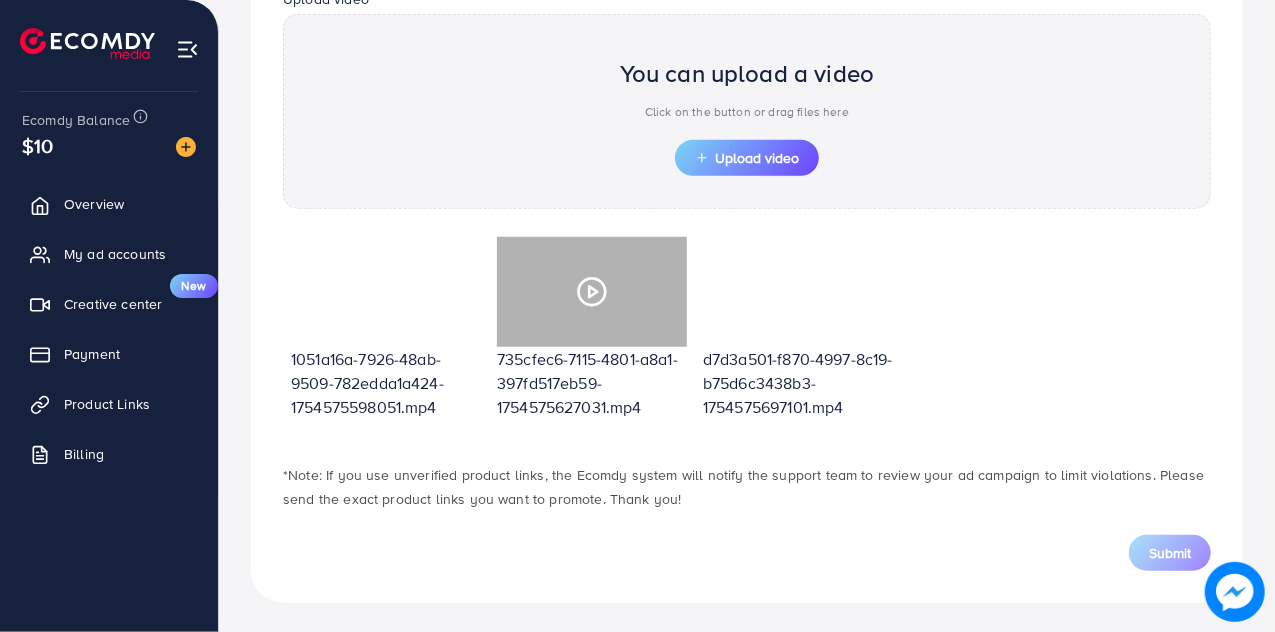 click at bounding box center (592, 292) 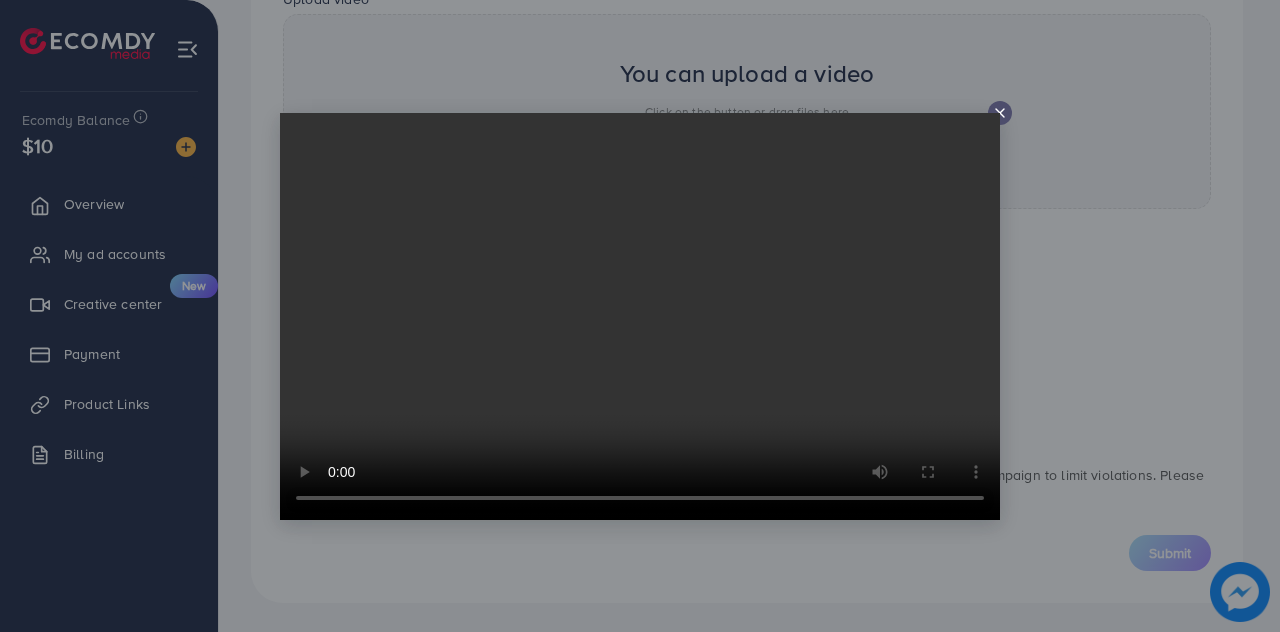 click 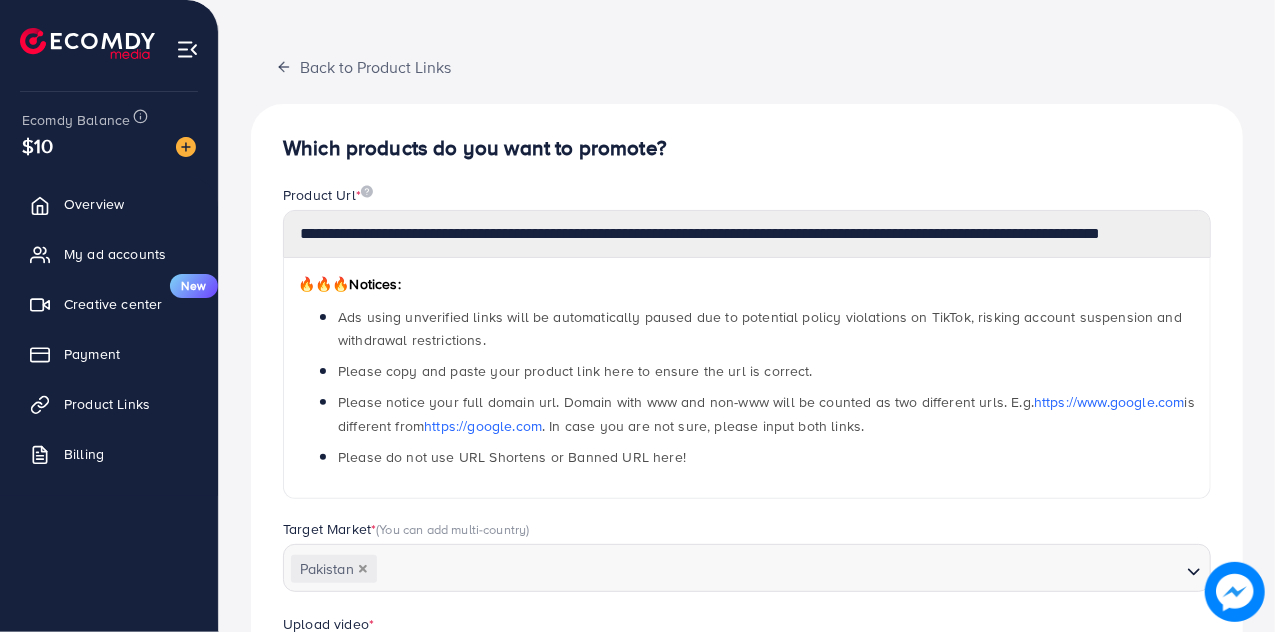 scroll, scrollTop: 0, scrollLeft: 0, axis: both 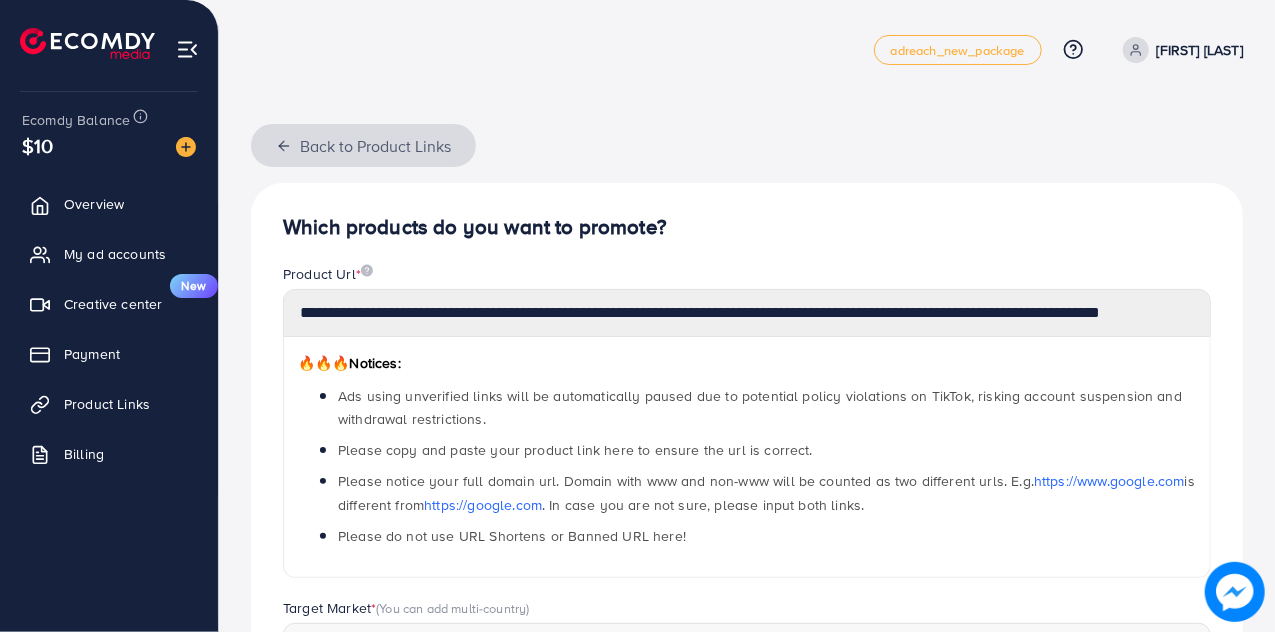 click 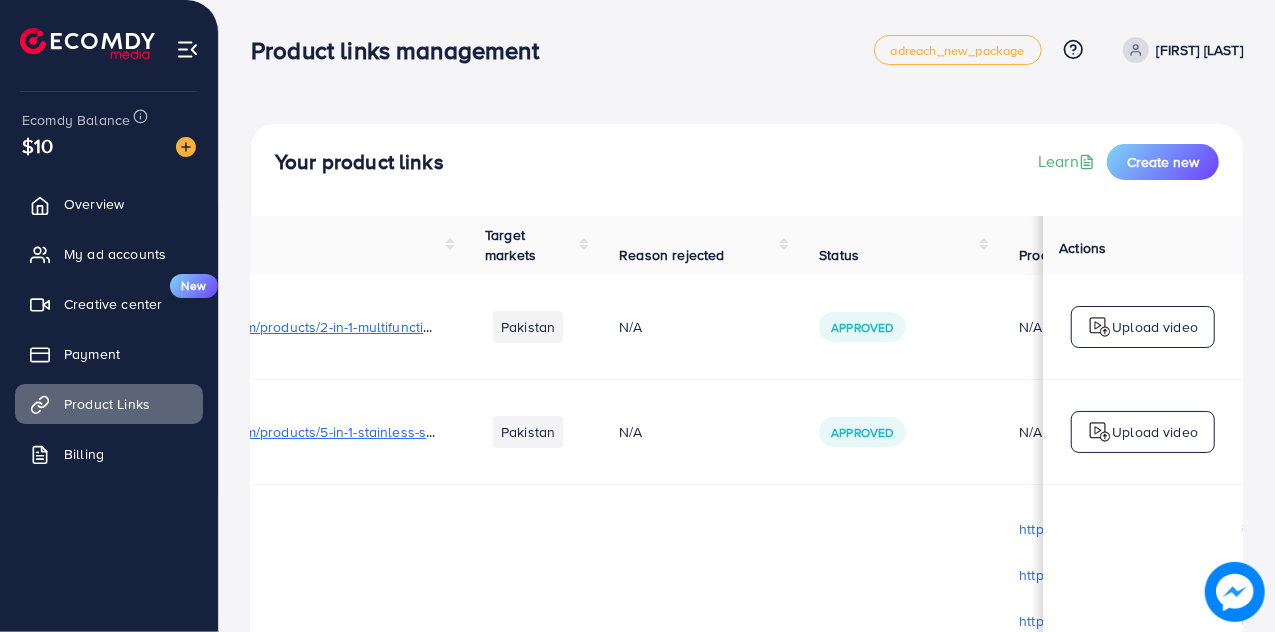 scroll, scrollTop: 0, scrollLeft: 140, axis: horizontal 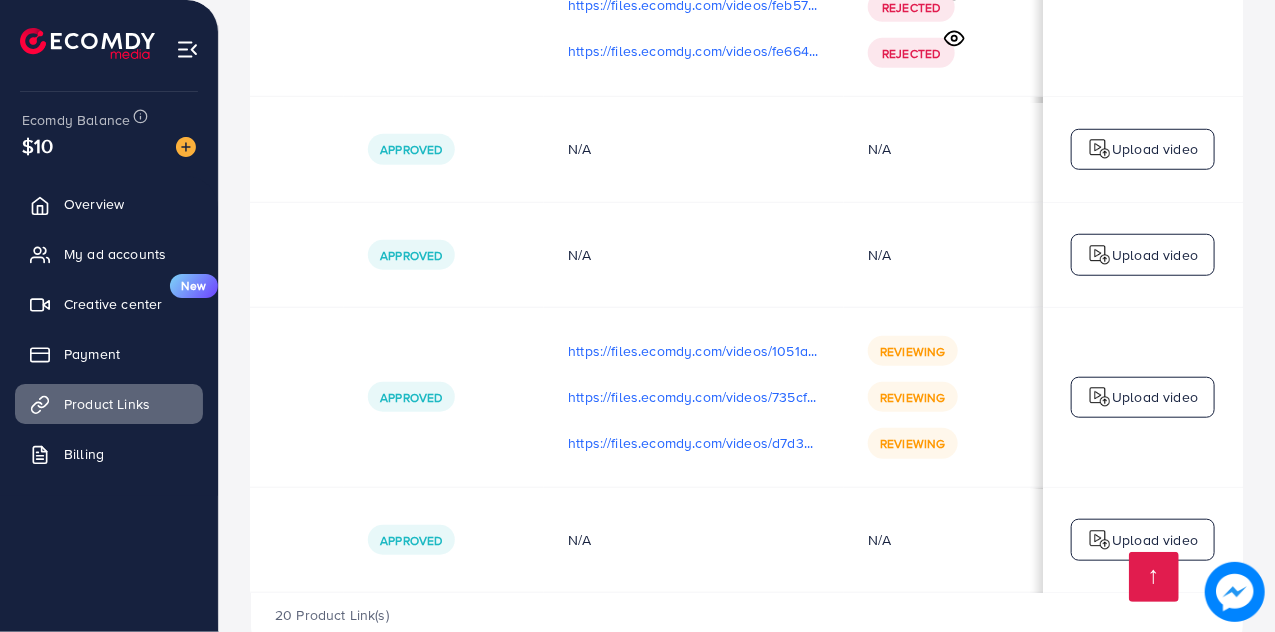 click on "Upload video" at bounding box center [1155, 397] 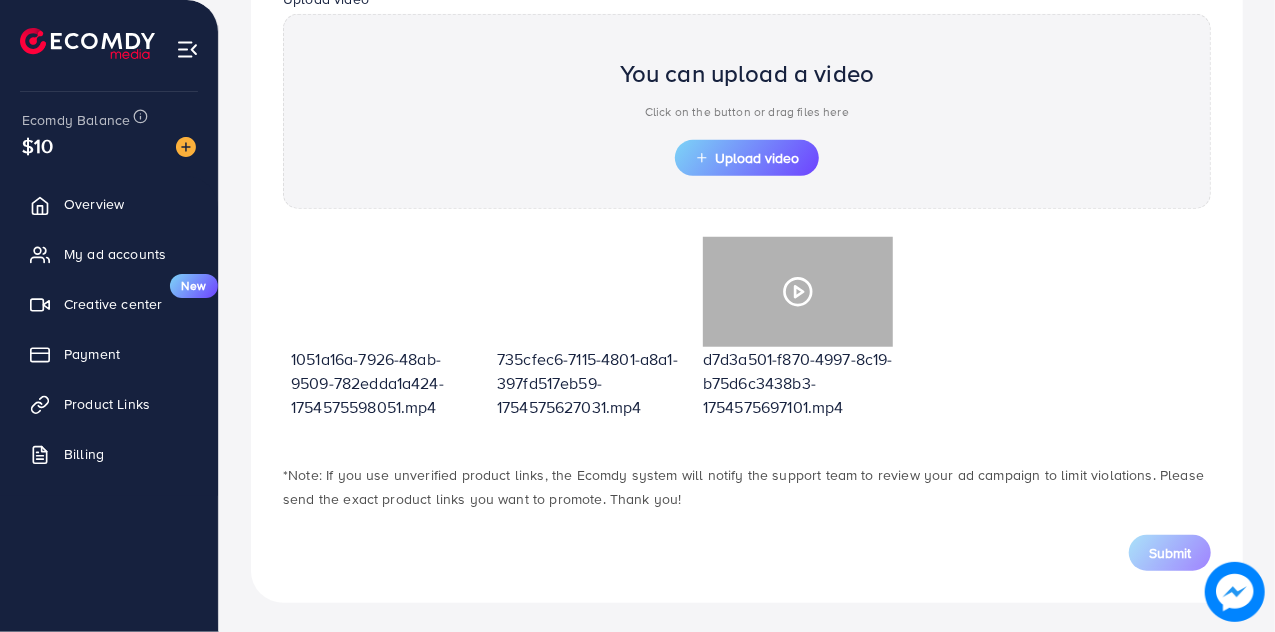 scroll, scrollTop: 662, scrollLeft: 0, axis: vertical 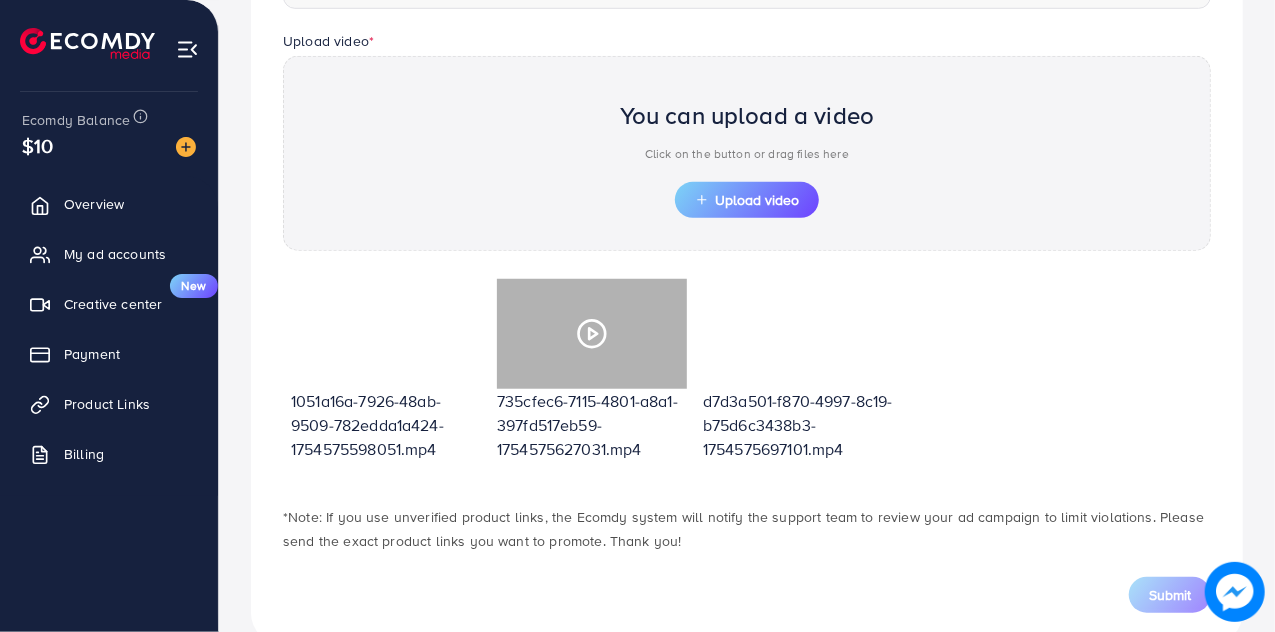 click 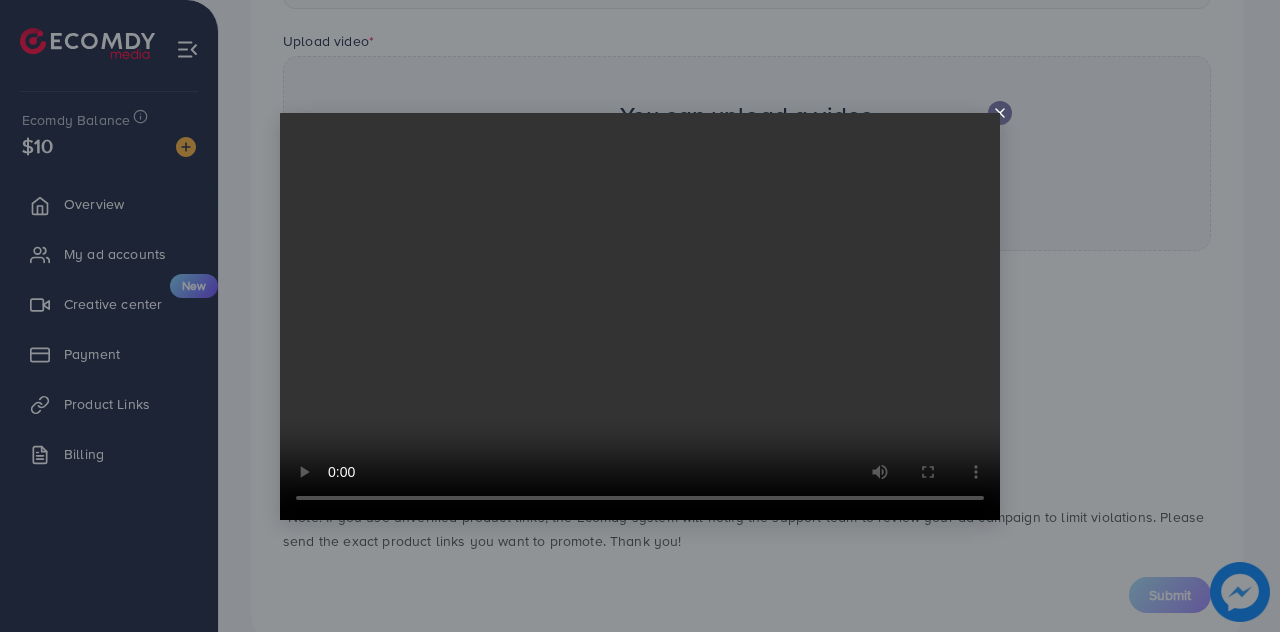 click 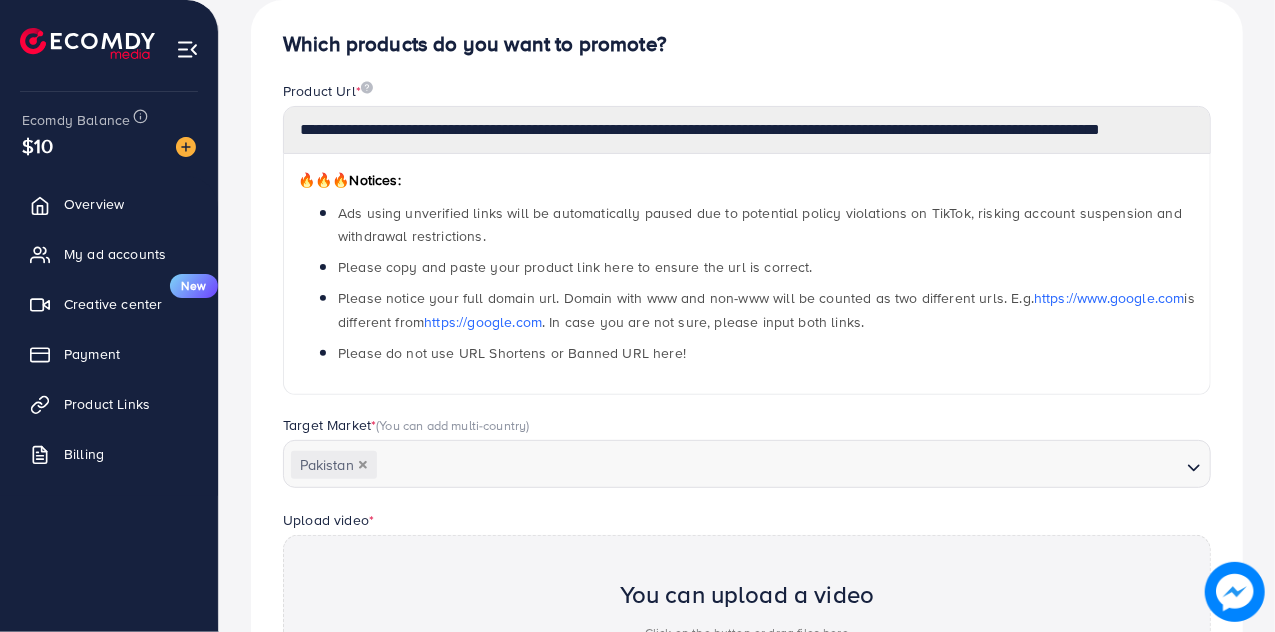 scroll, scrollTop: 137, scrollLeft: 0, axis: vertical 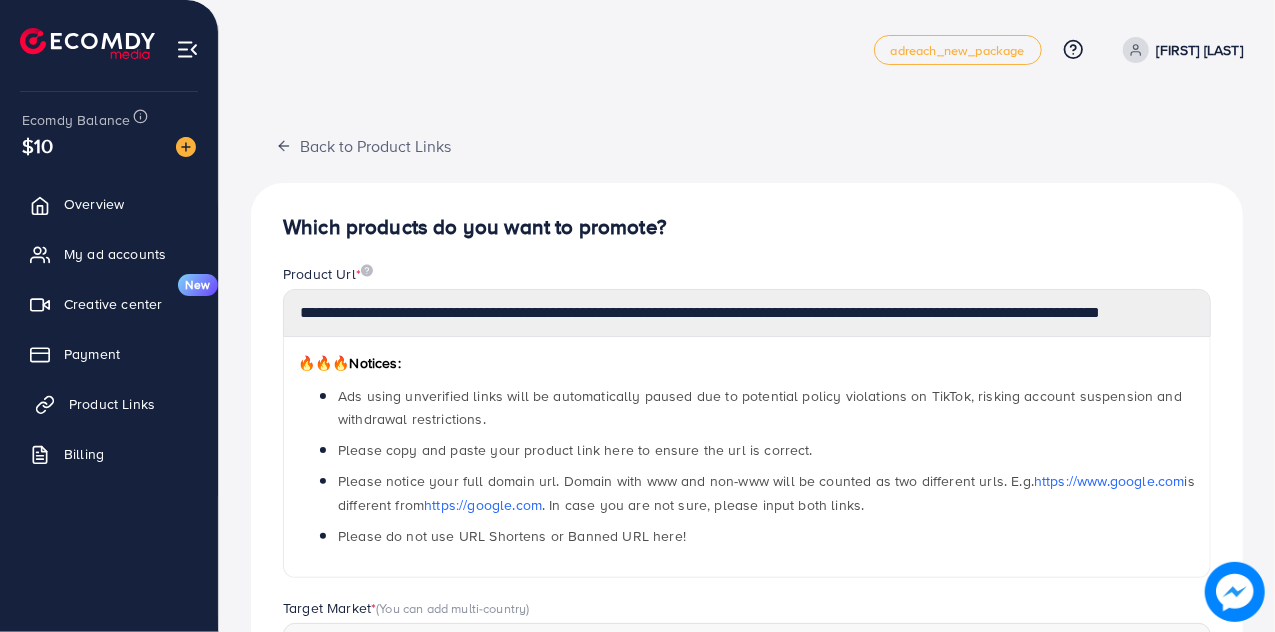 click on "Product Links" at bounding box center [109, 404] 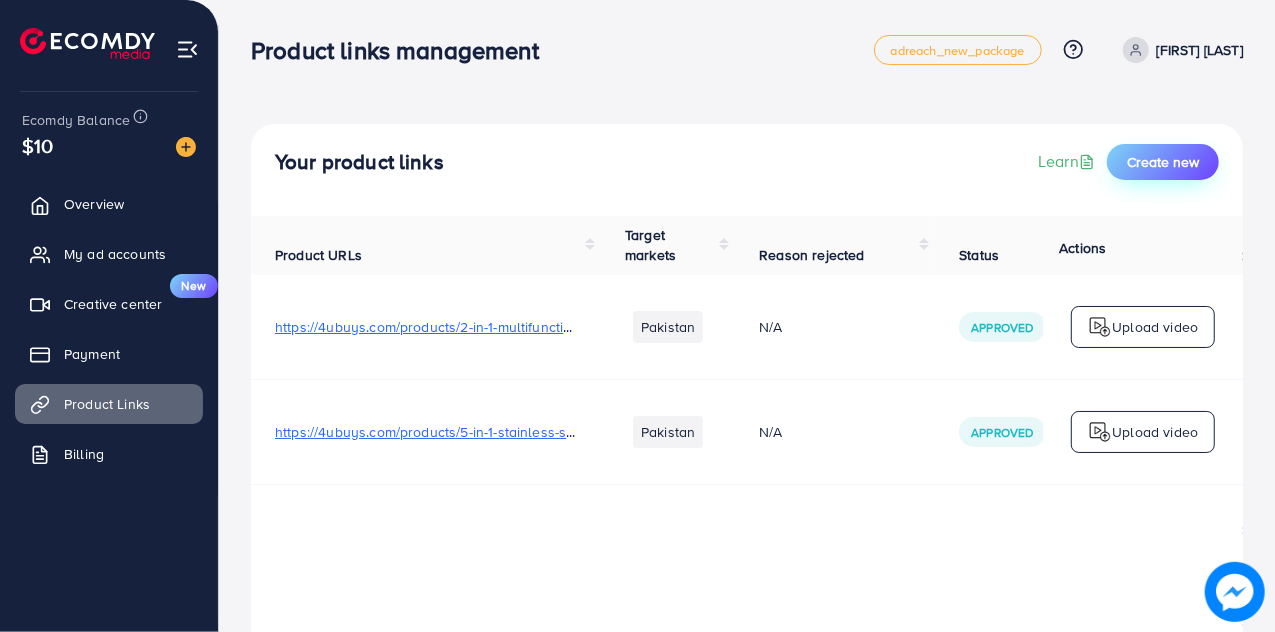 click on "Create new" at bounding box center [1163, 162] 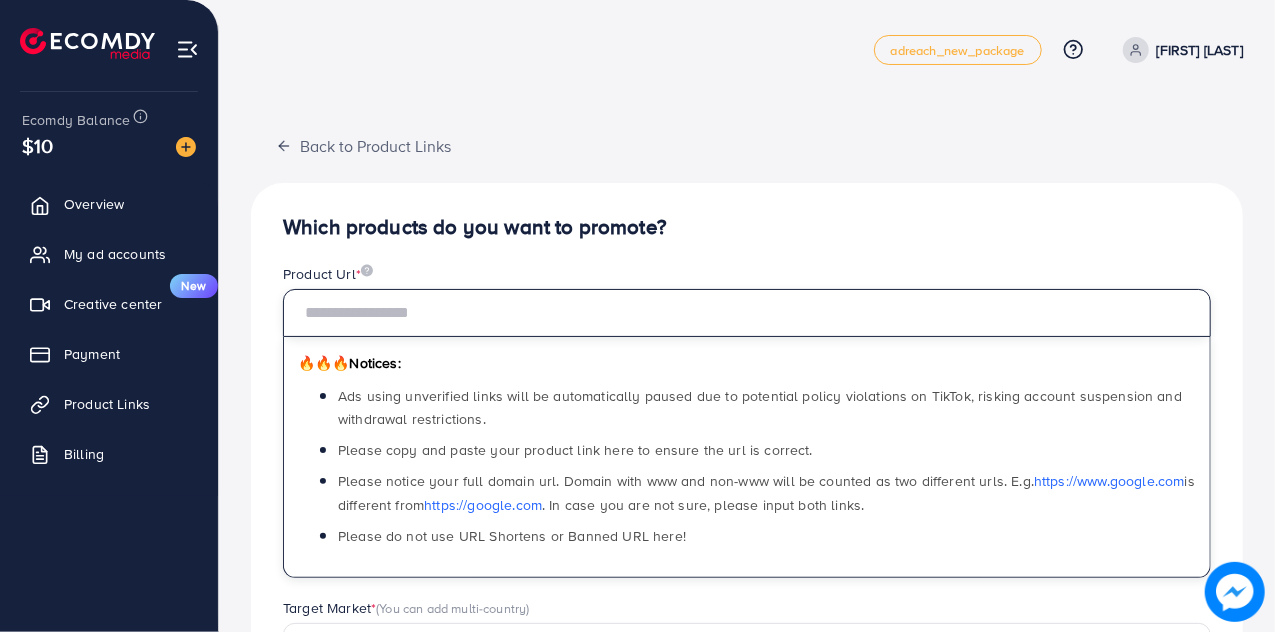 click at bounding box center (747, 313) 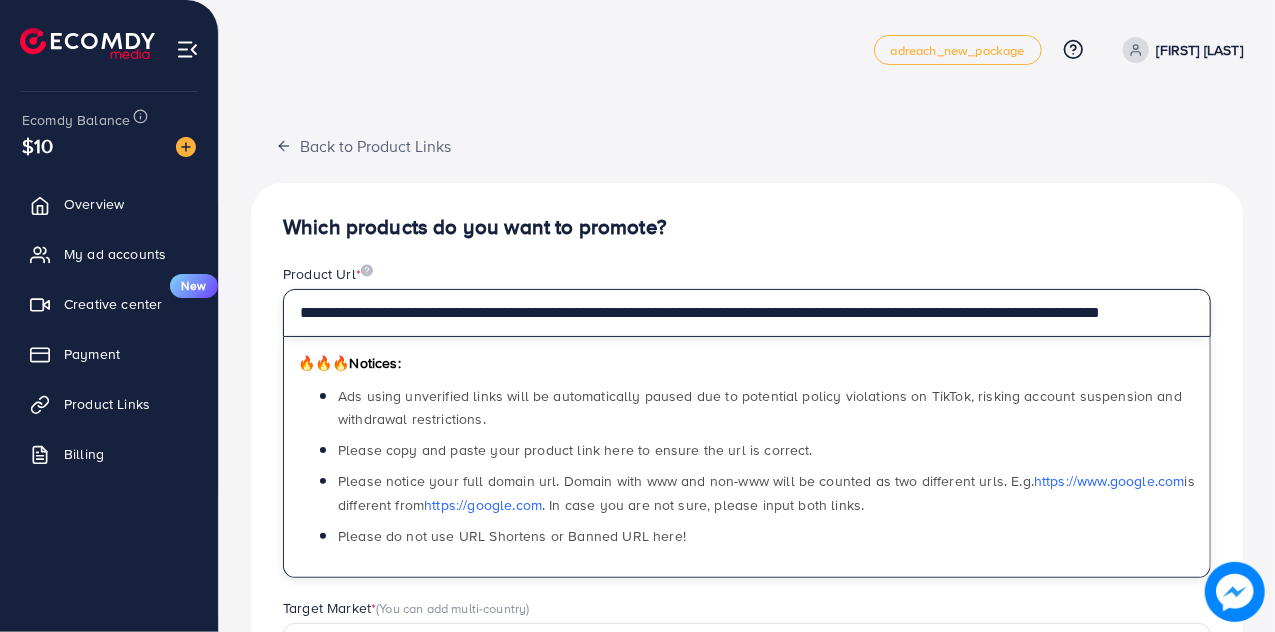 scroll, scrollTop: 0, scrollLeft: 116, axis: horizontal 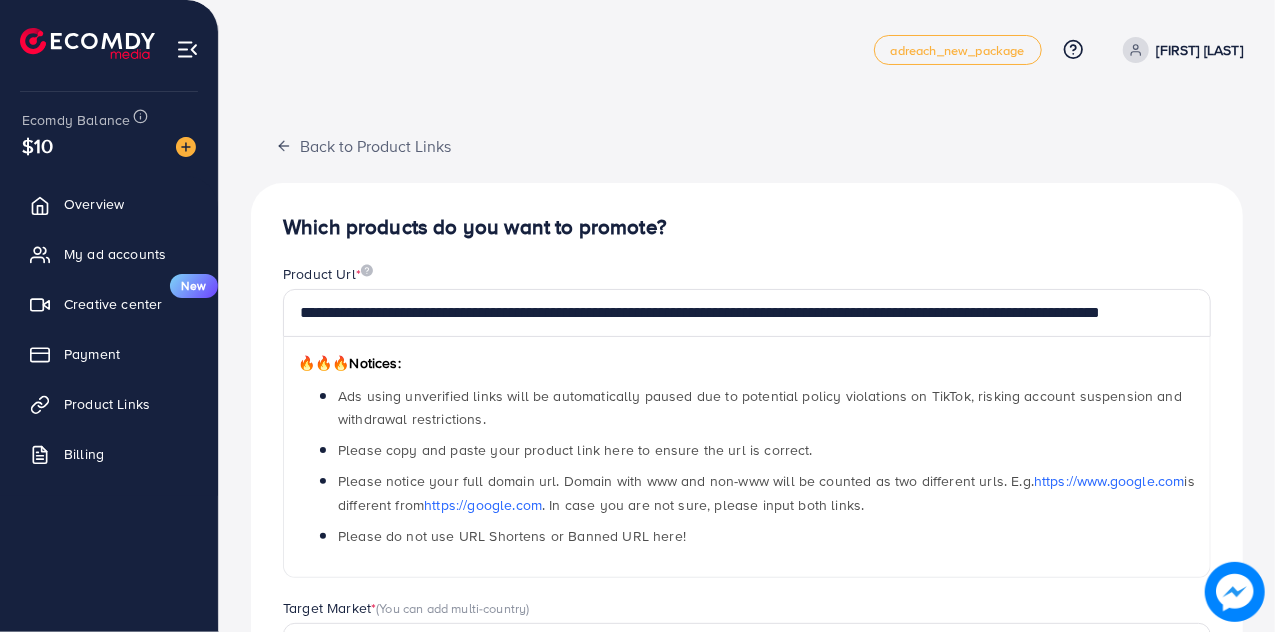 click on "Which products do you want to promote?" at bounding box center (747, 227) 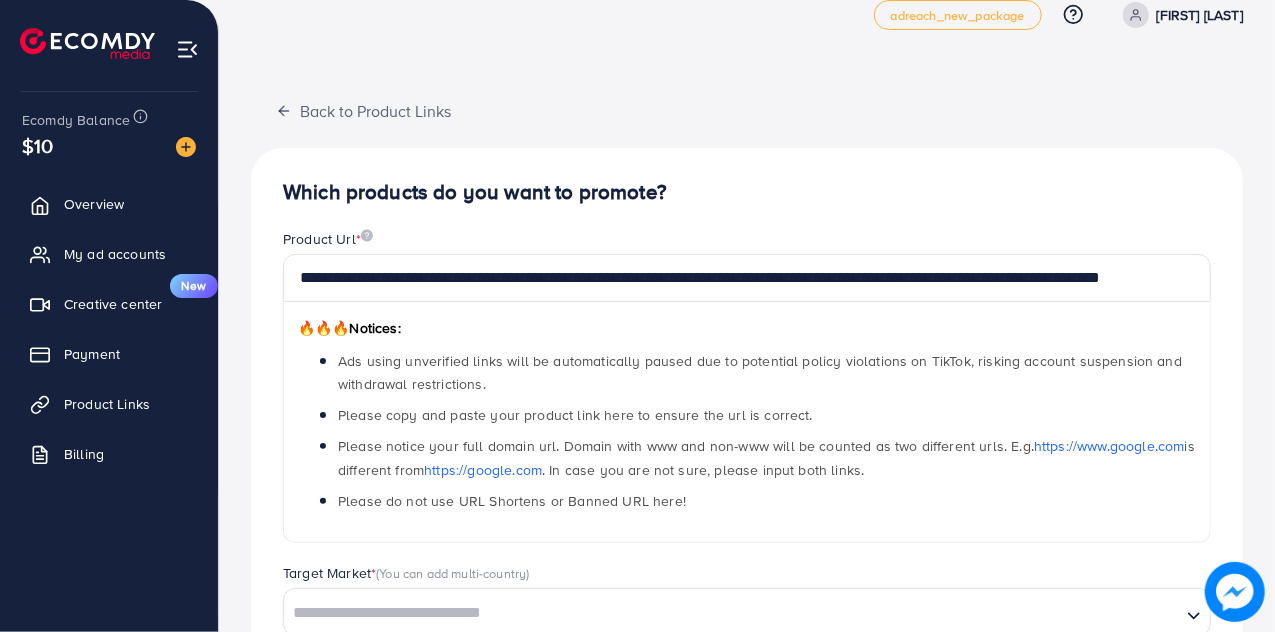 scroll, scrollTop: 29, scrollLeft: 0, axis: vertical 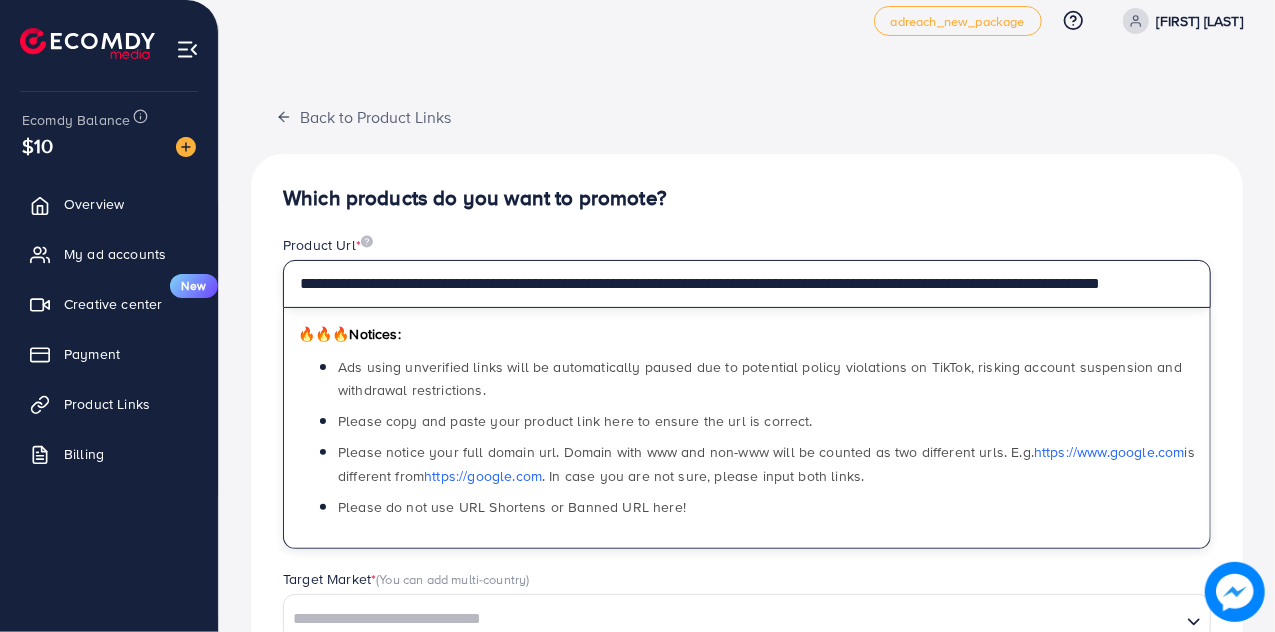 click on "**********" at bounding box center [747, 284] 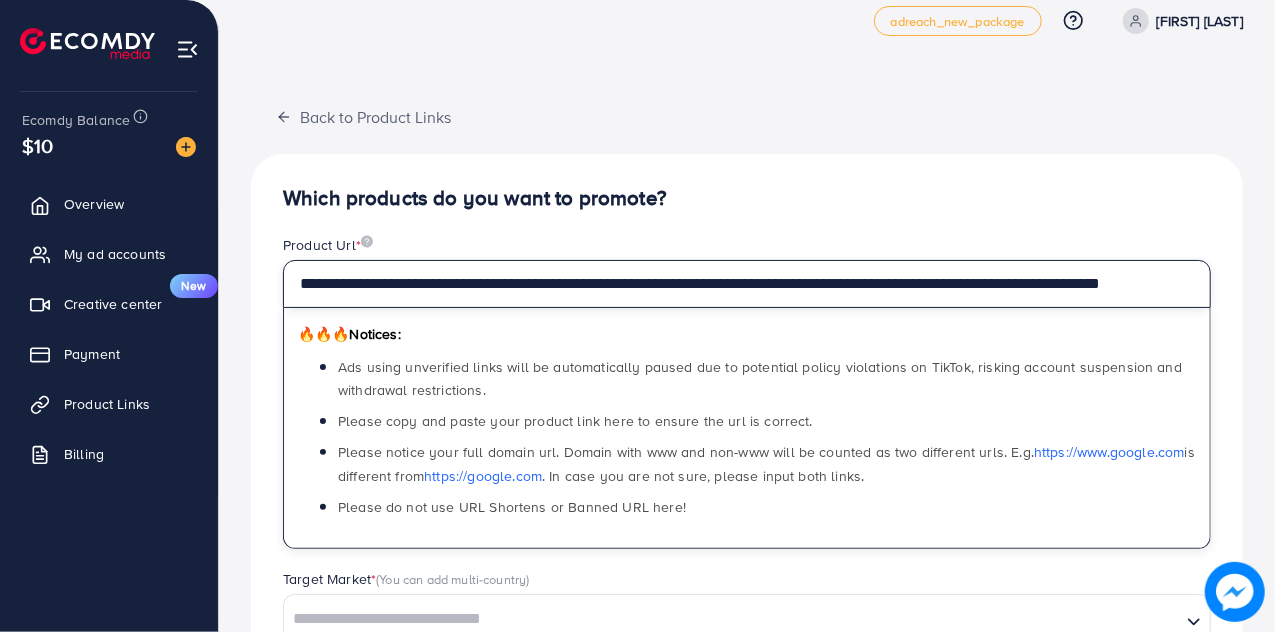 click on "**********" at bounding box center (747, 284) 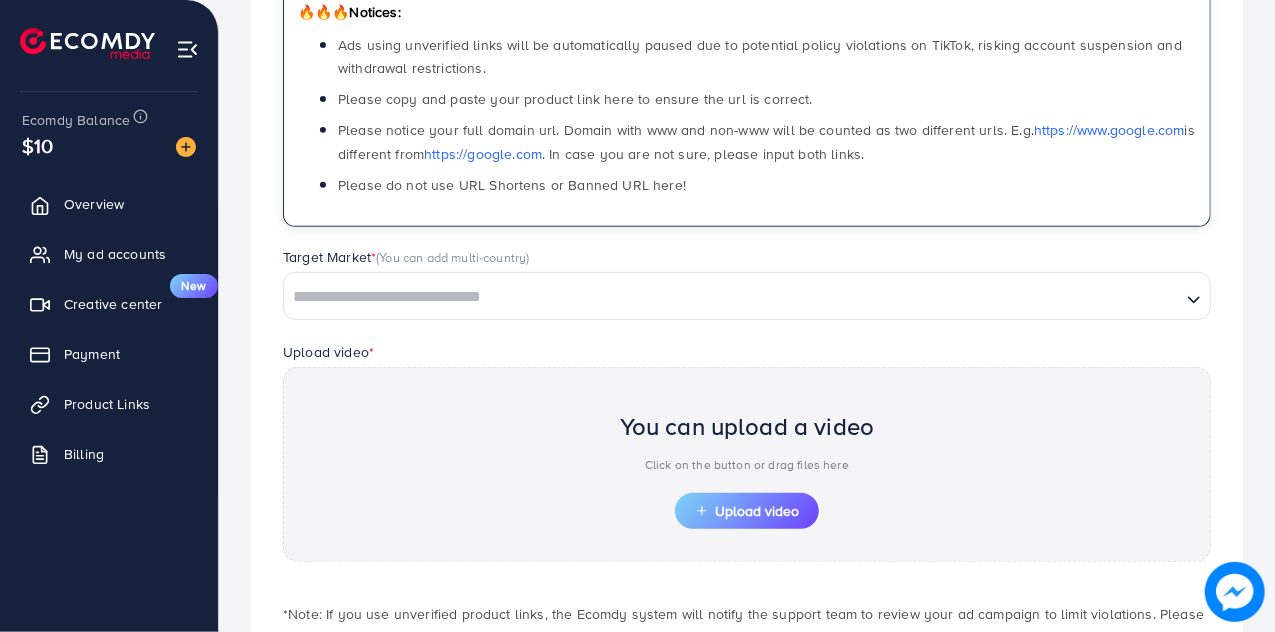 scroll, scrollTop: 490, scrollLeft: 0, axis: vertical 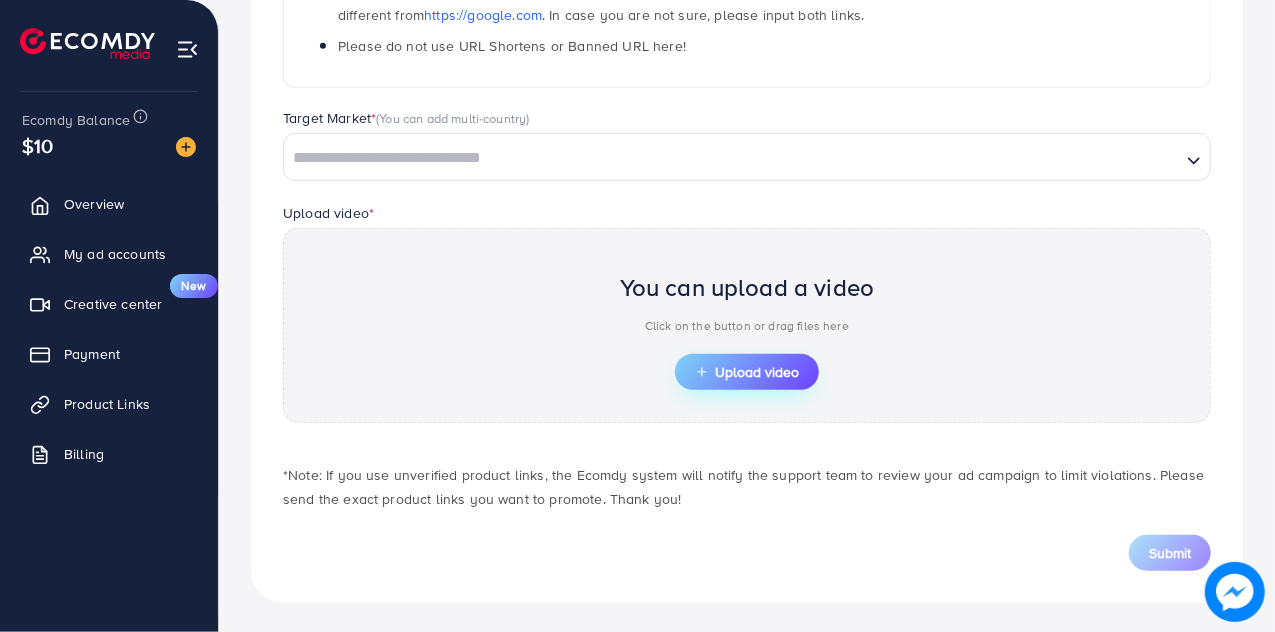 click on "Upload video" at bounding box center (747, 372) 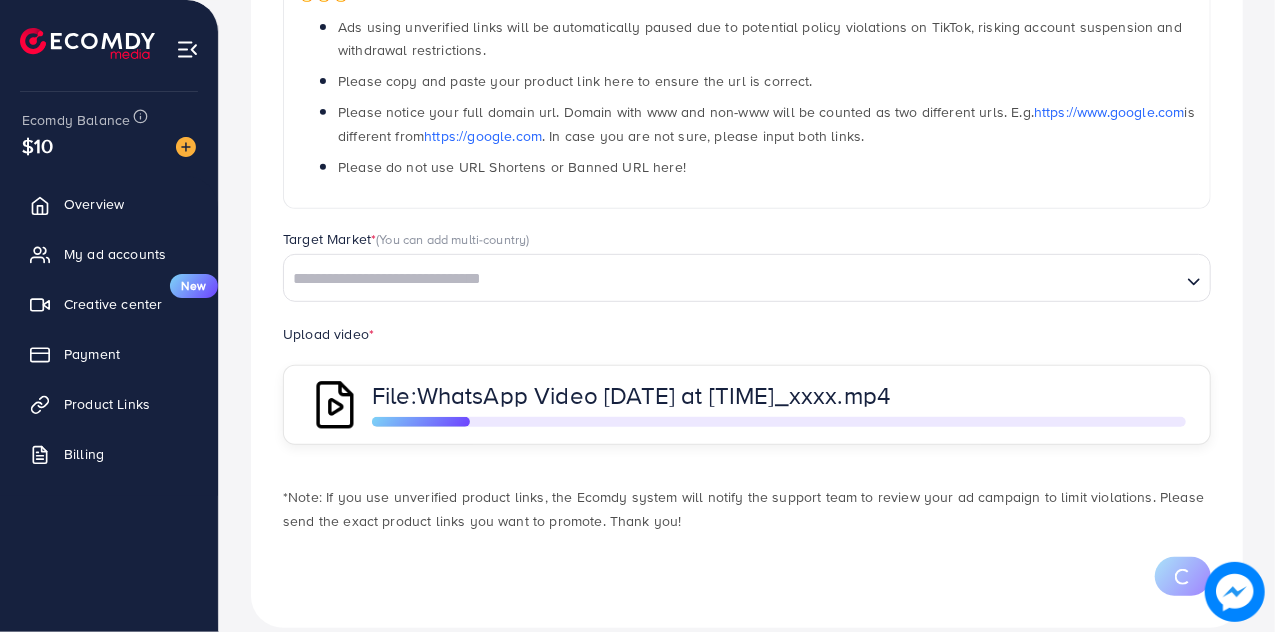 scroll, scrollTop: 367, scrollLeft: 0, axis: vertical 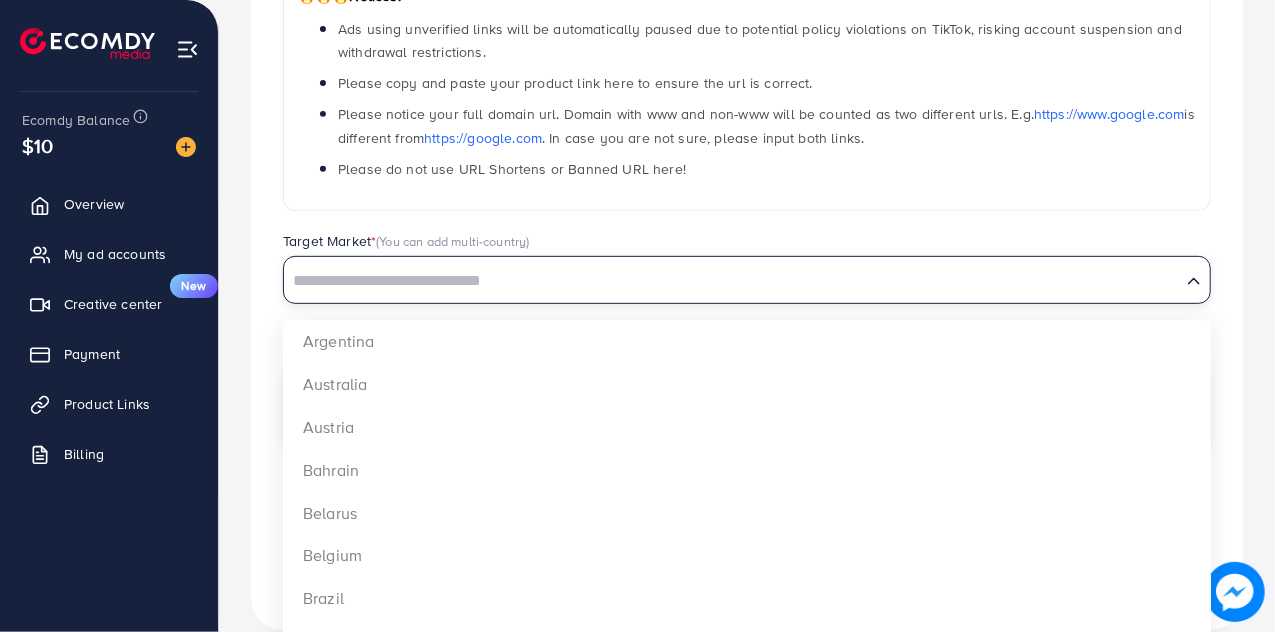 click at bounding box center (732, 281) 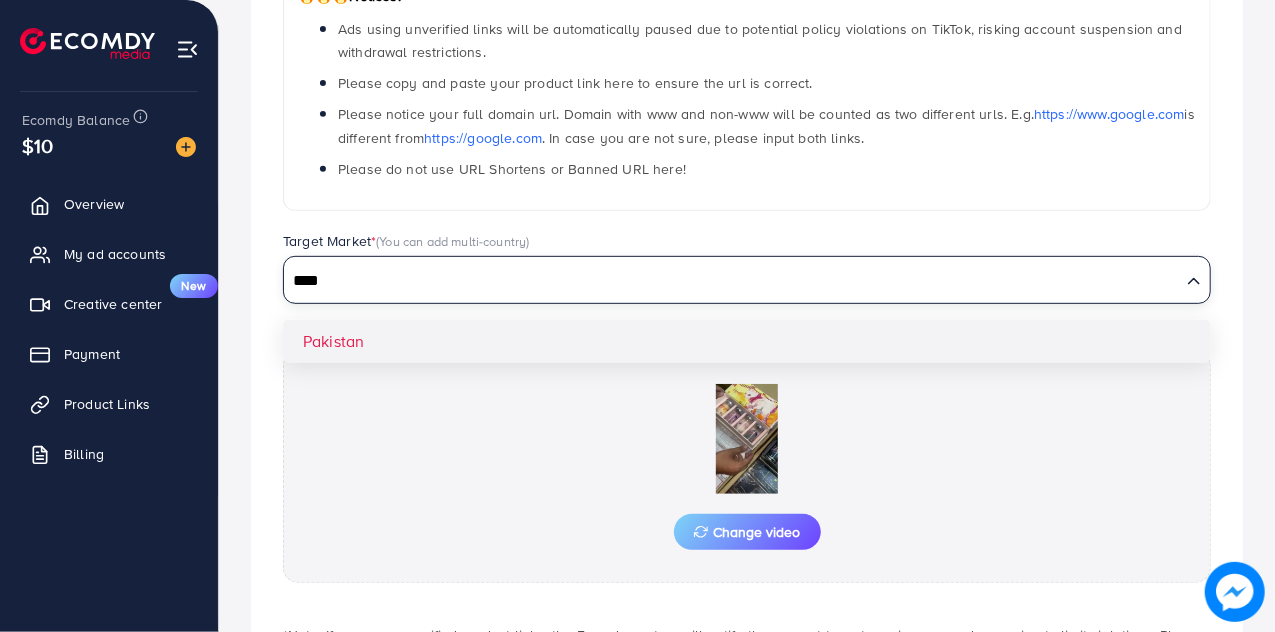 type on "****" 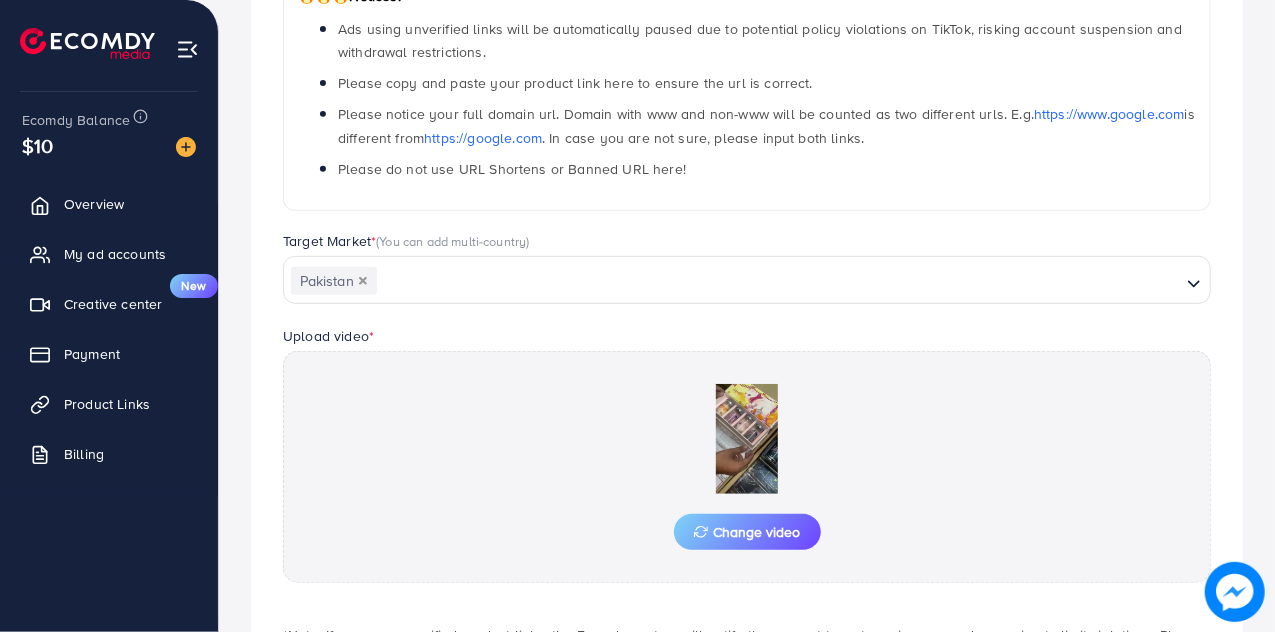 scroll, scrollTop: 527, scrollLeft: 0, axis: vertical 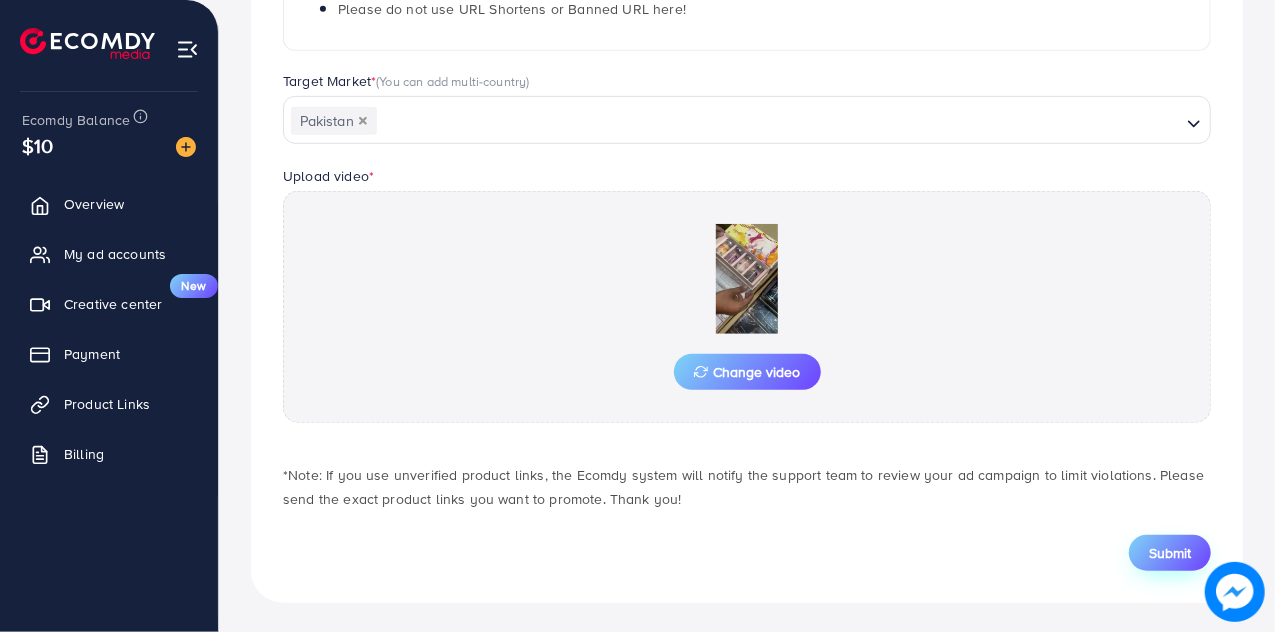 click on "Submit" at bounding box center (1170, 553) 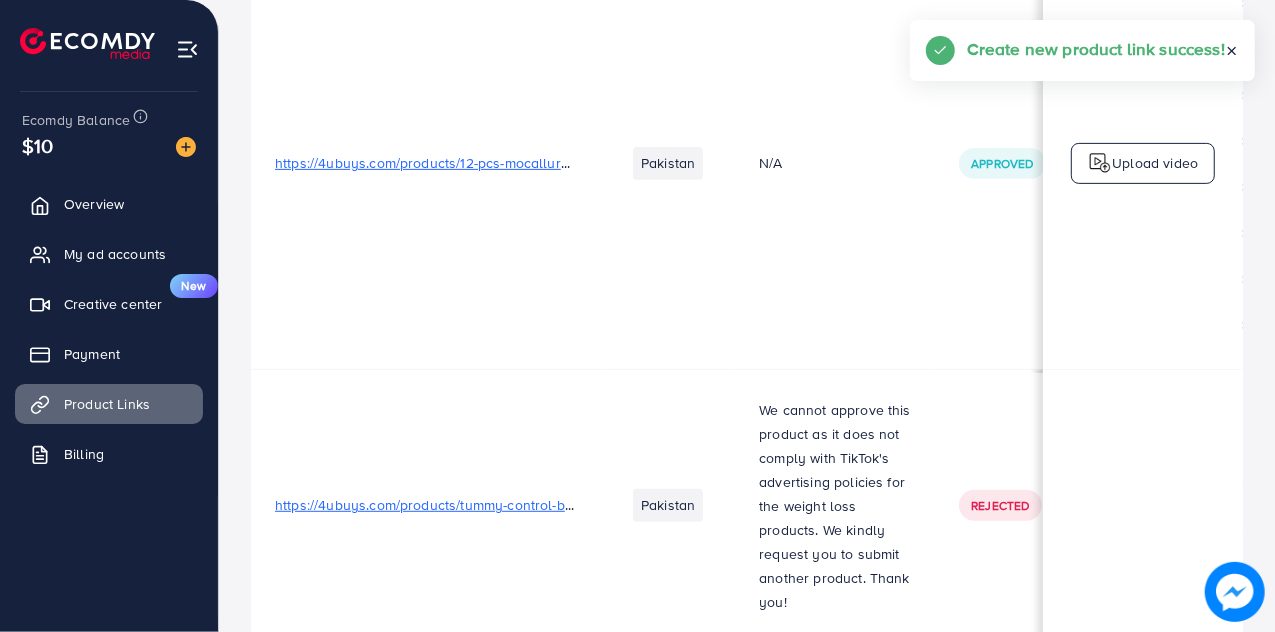 scroll, scrollTop: 0, scrollLeft: 0, axis: both 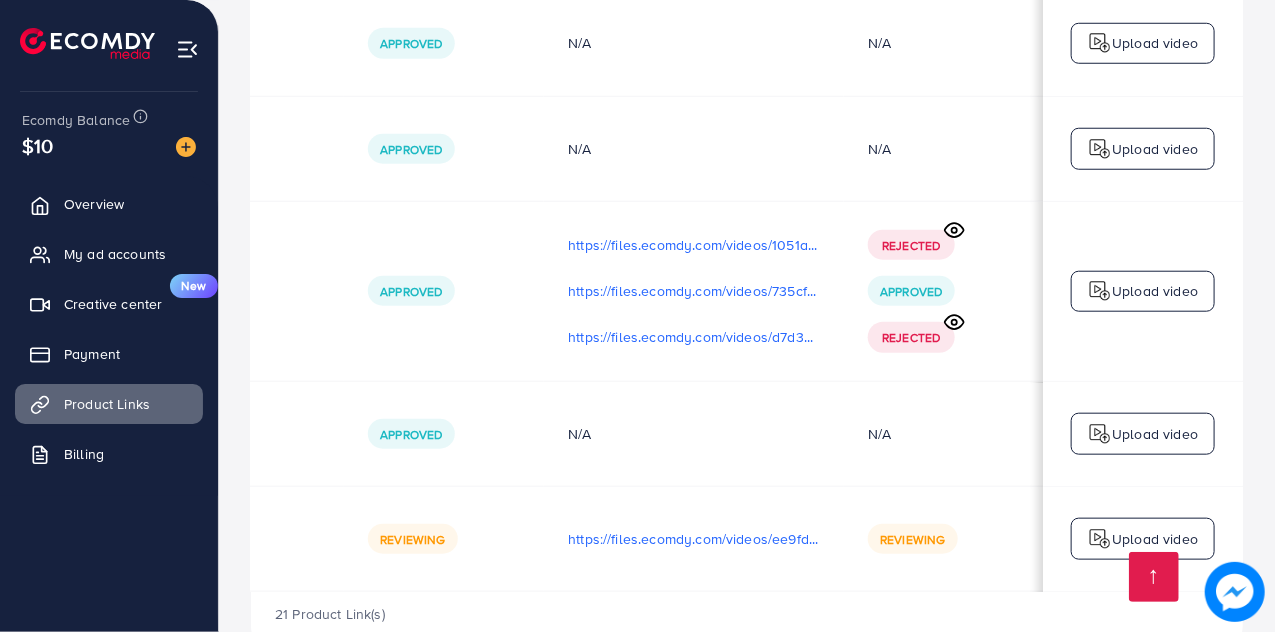 click 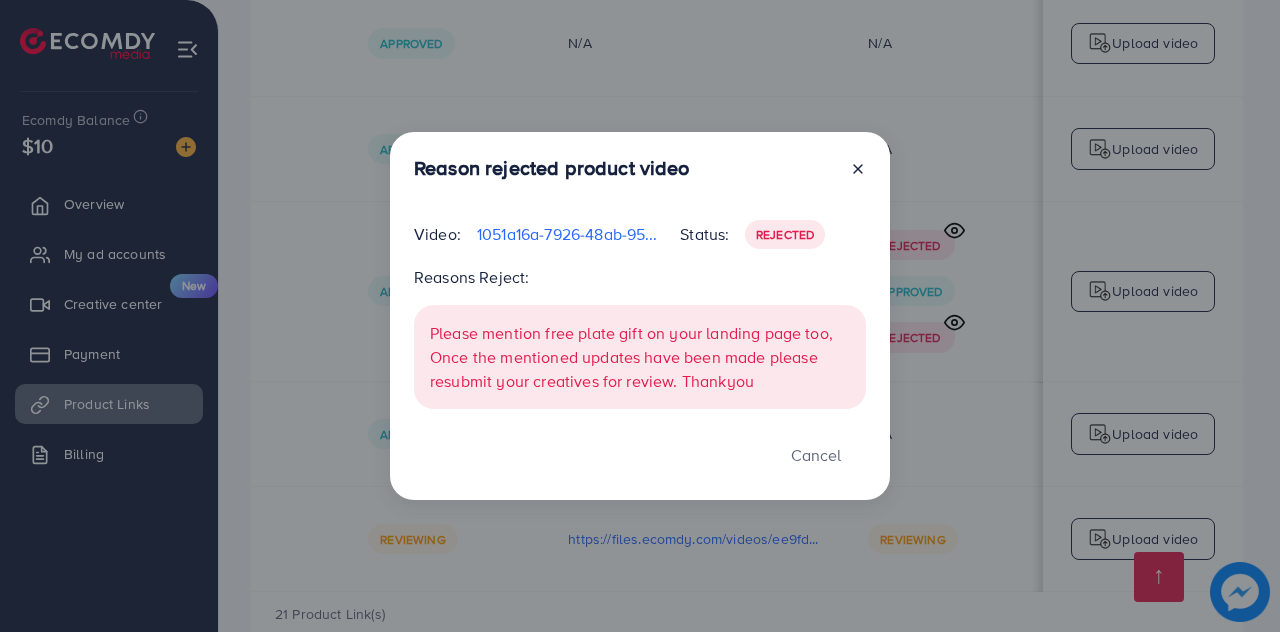 click on "Please mention free plate gift on your landing page too, Once the mentioned updates have been made please resubmit your creatives for review. Thankyou" at bounding box center (640, 357) 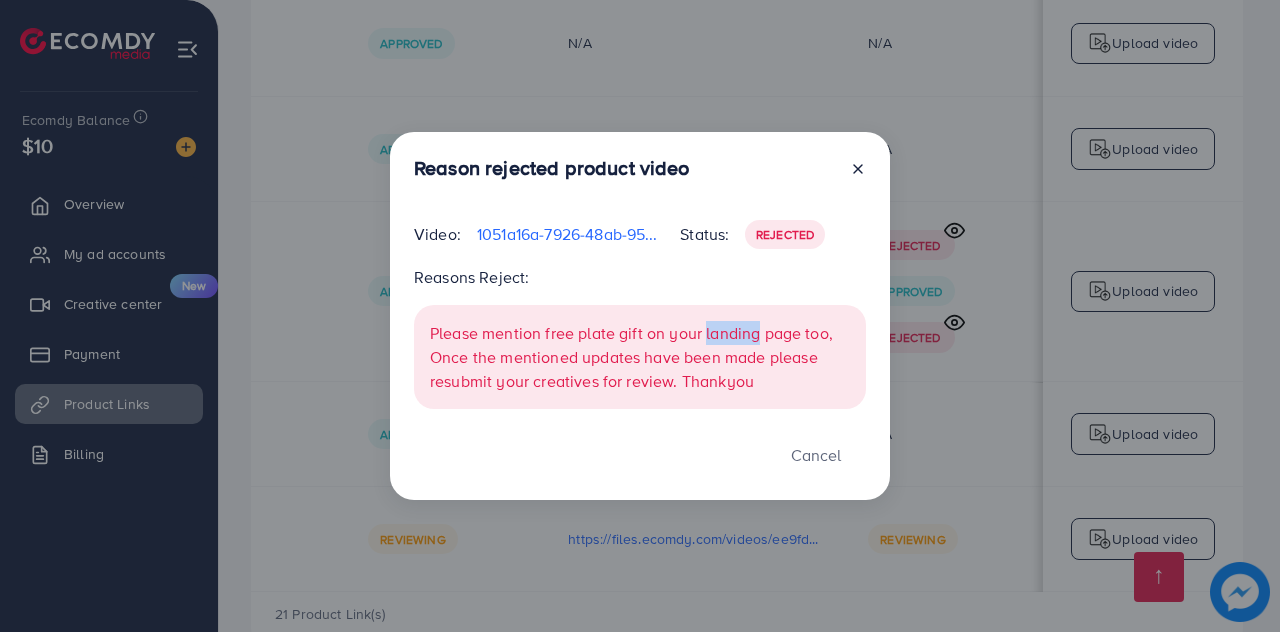 click on "Please mention free plate gift on your landing page too, Once the mentioned updates have been made please resubmit your creatives for review. Thankyou" at bounding box center (640, 357) 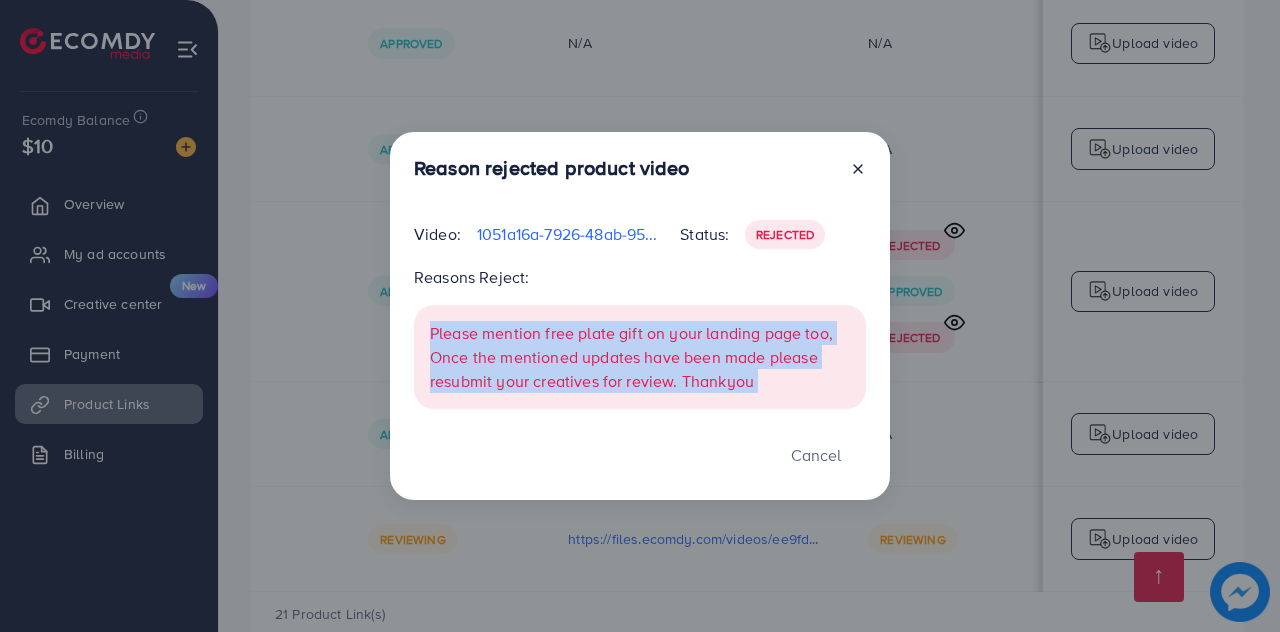 click on "Please mention free plate gift on your landing page too, Once the mentioned updates have been made please resubmit your creatives for review. Thankyou" at bounding box center [640, 357] 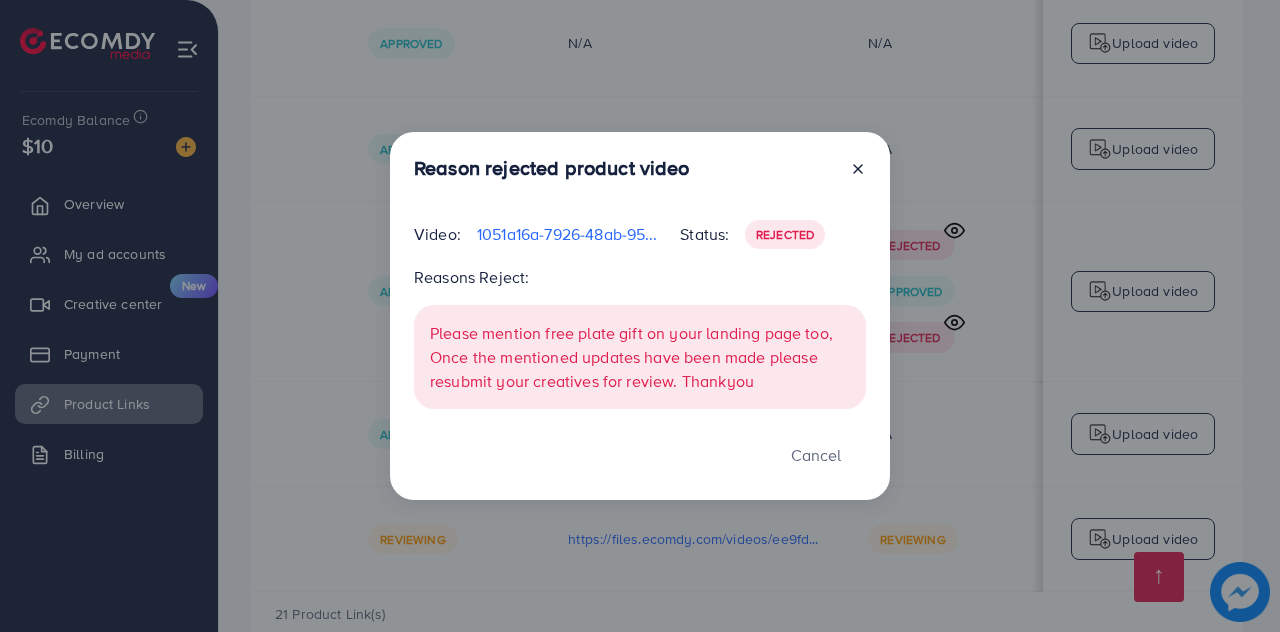 click 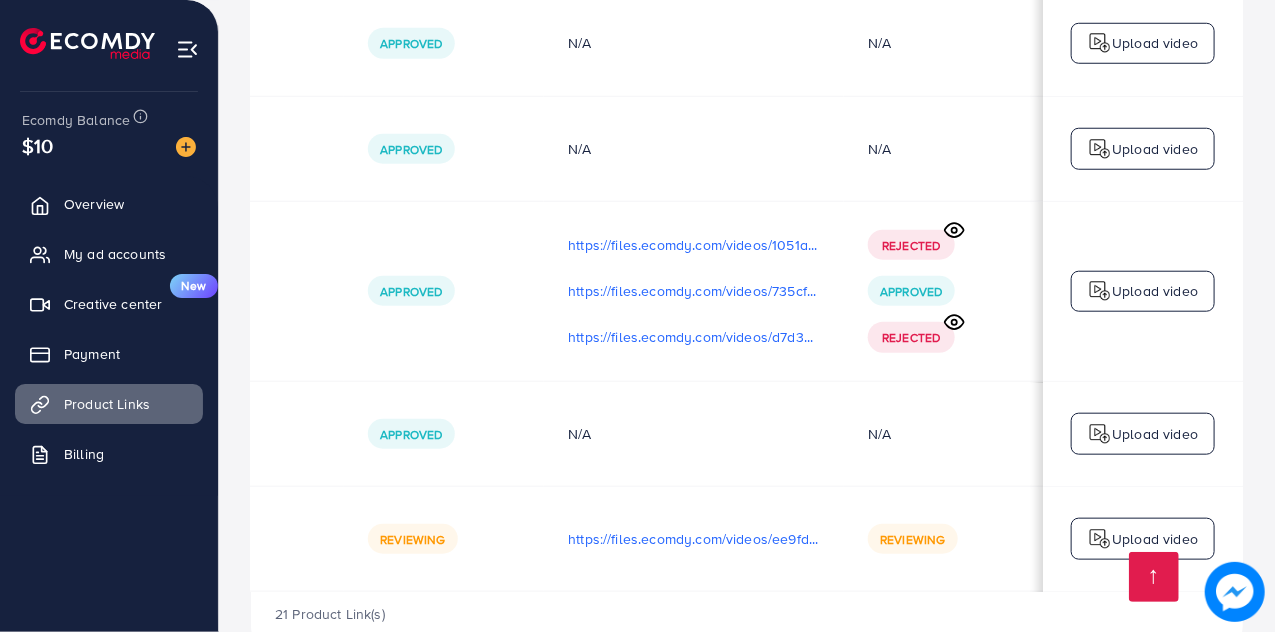 scroll, scrollTop: 0, scrollLeft: 586, axis: horizontal 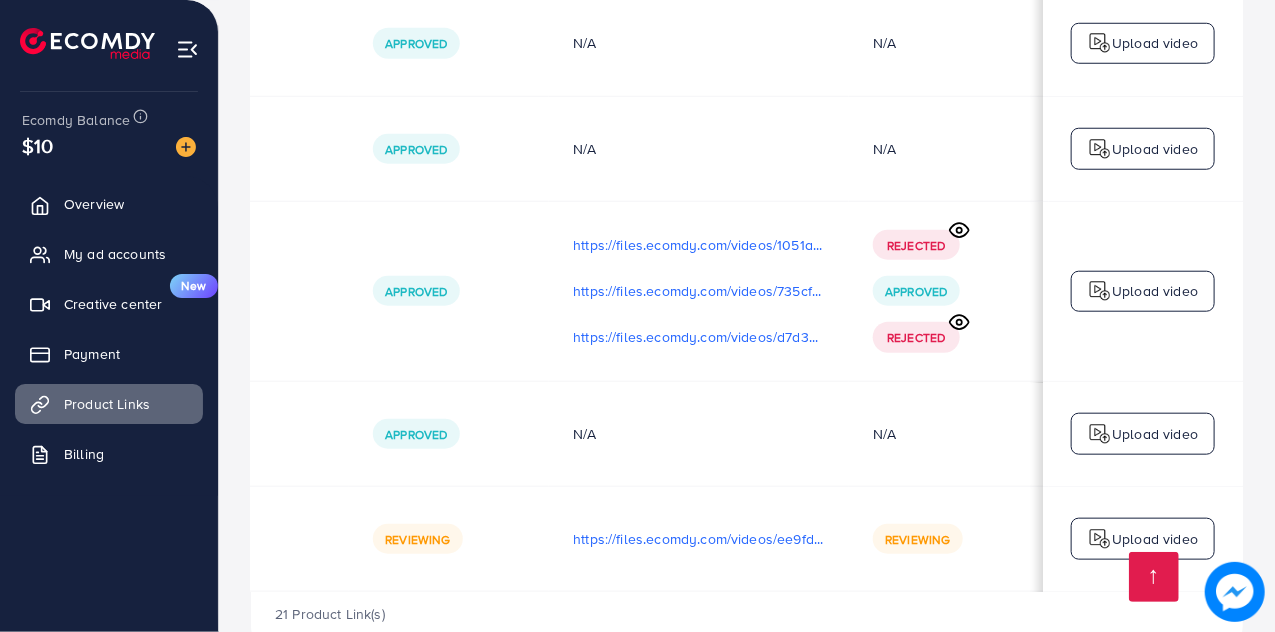 click on "Upload video" at bounding box center [1155, 539] 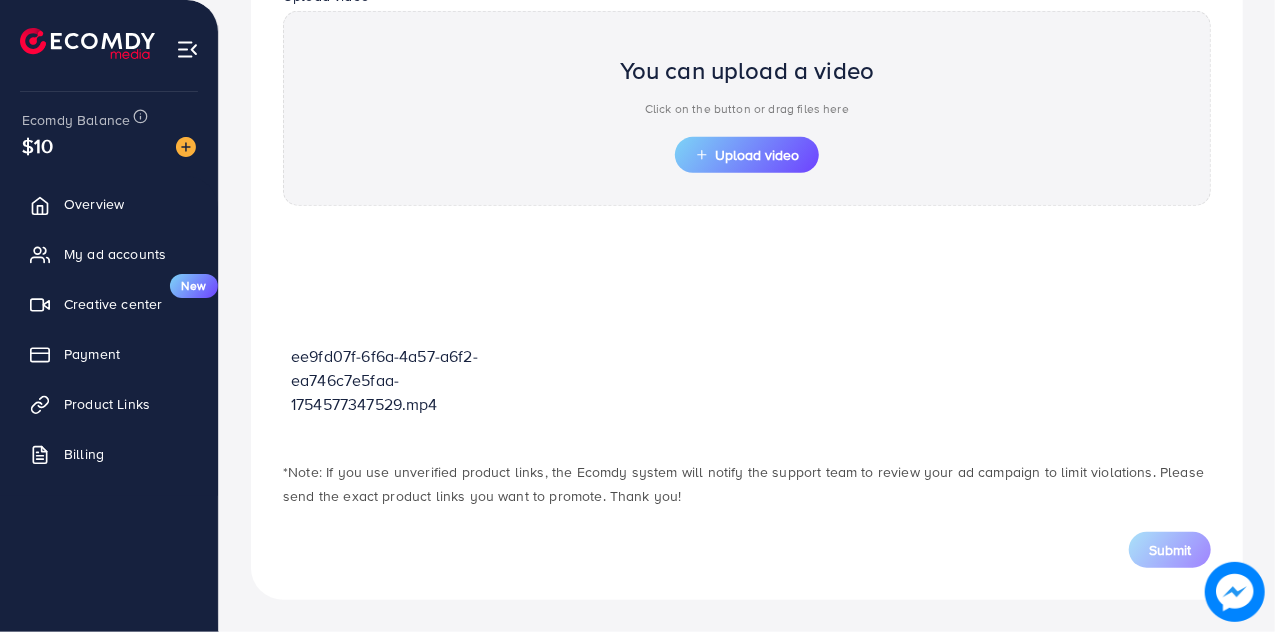 scroll, scrollTop: 704, scrollLeft: 0, axis: vertical 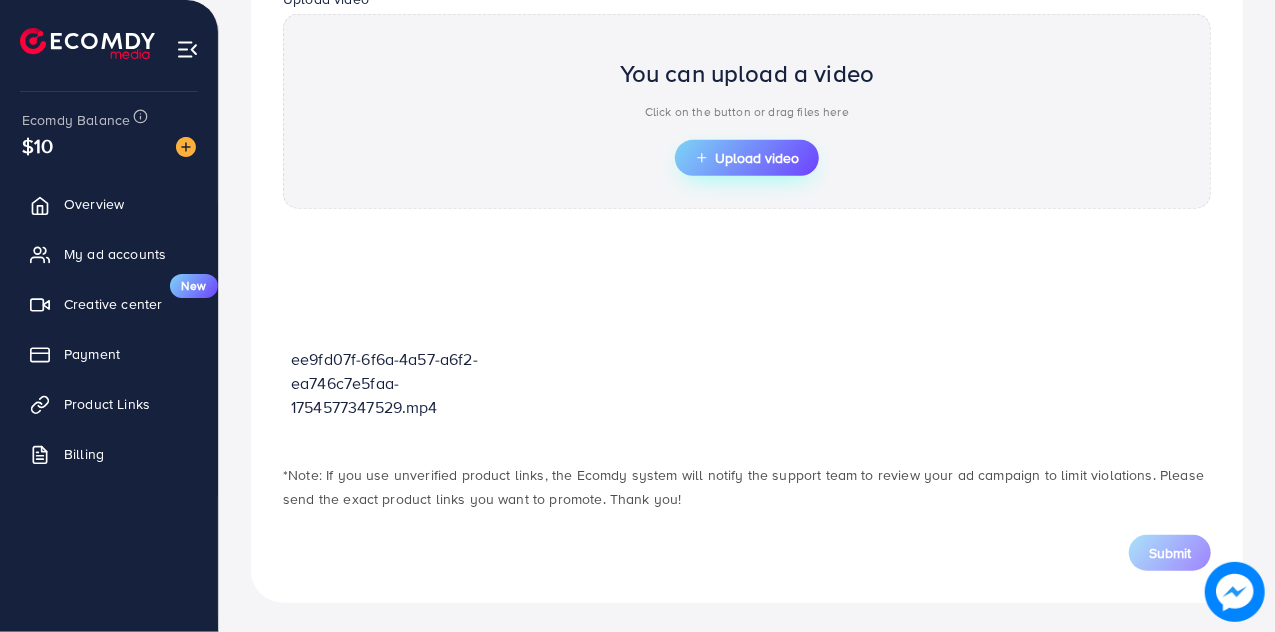 click on "Upload video" at bounding box center (747, 158) 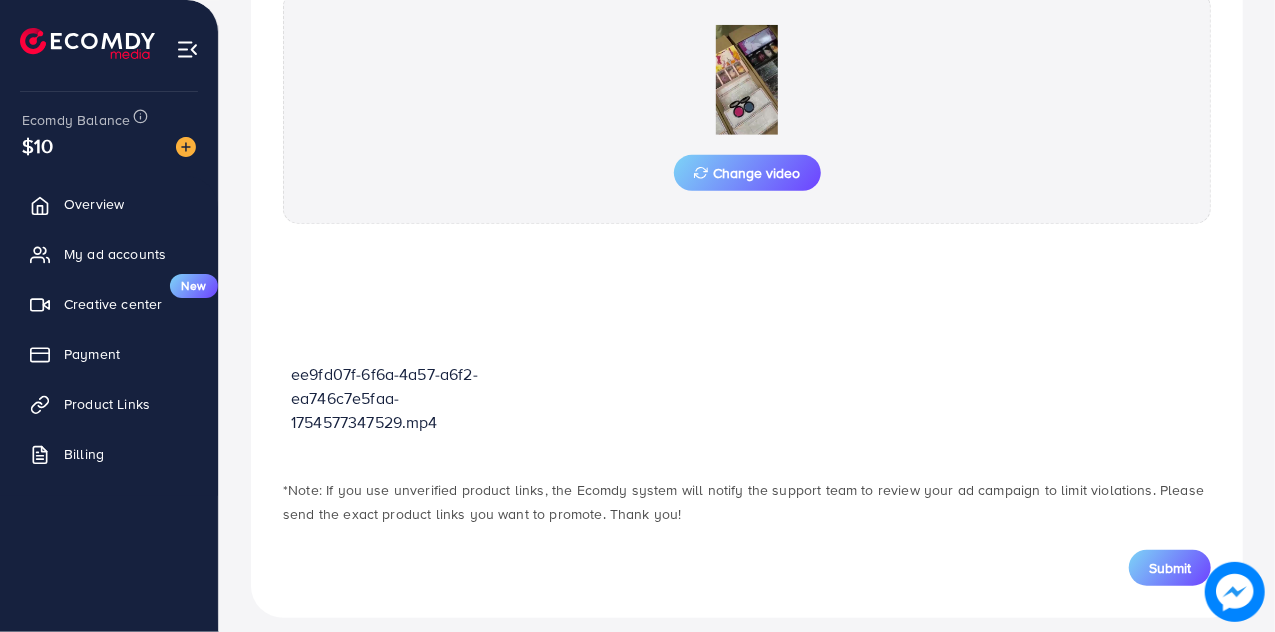 scroll, scrollTop: 741, scrollLeft: 0, axis: vertical 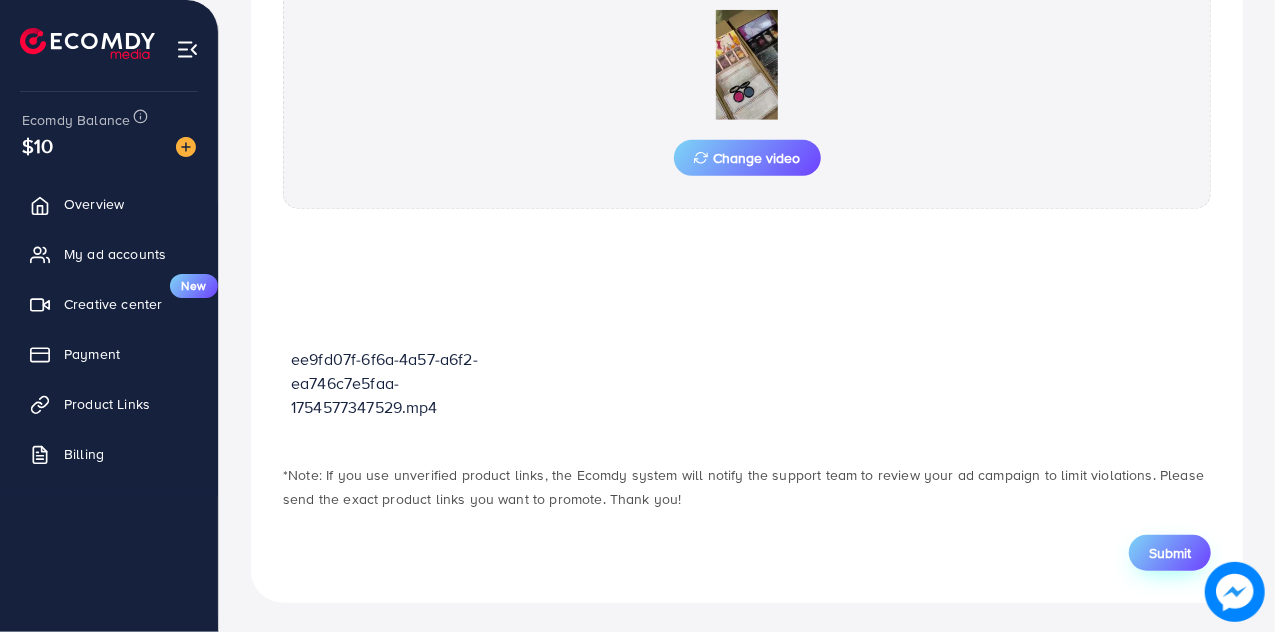 click on "Submit" at bounding box center [1170, 553] 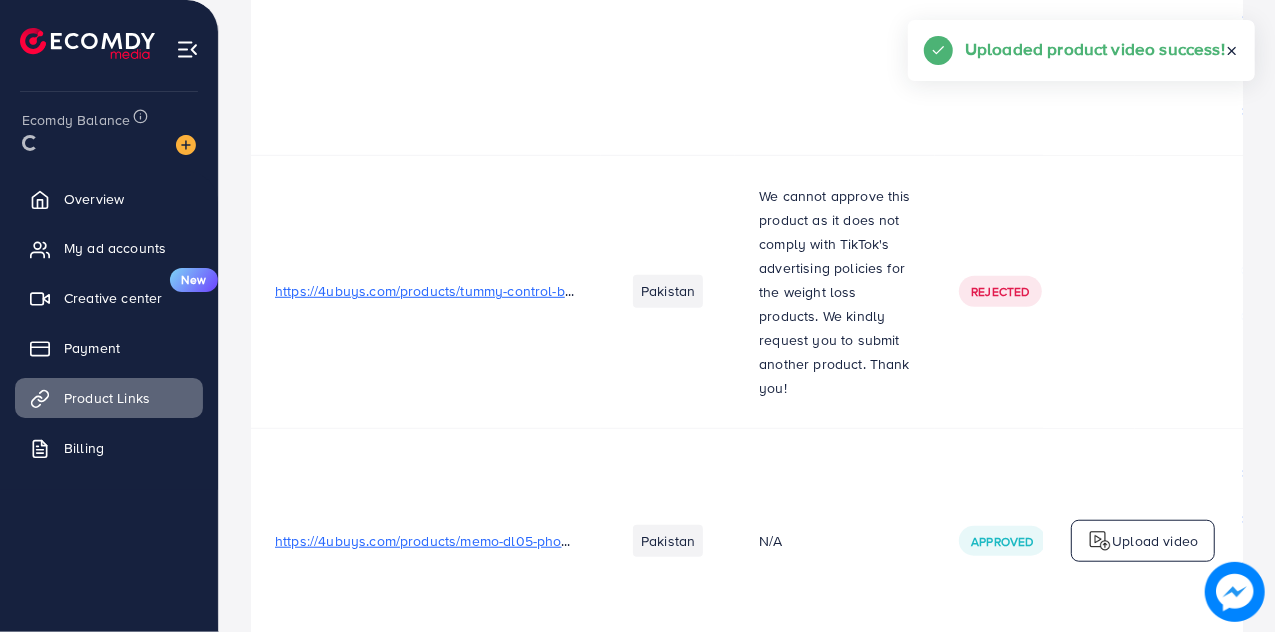 scroll, scrollTop: 0, scrollLeft: 0, axis: both 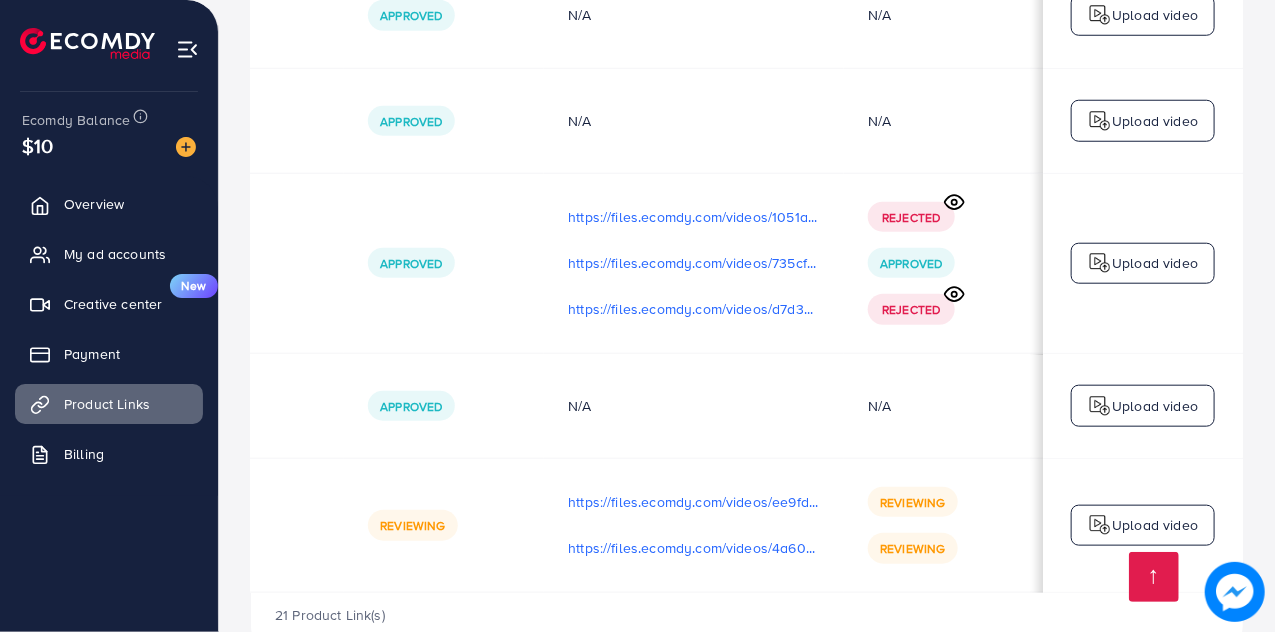 click on "Upload video" at bounding box center (1155, 525) 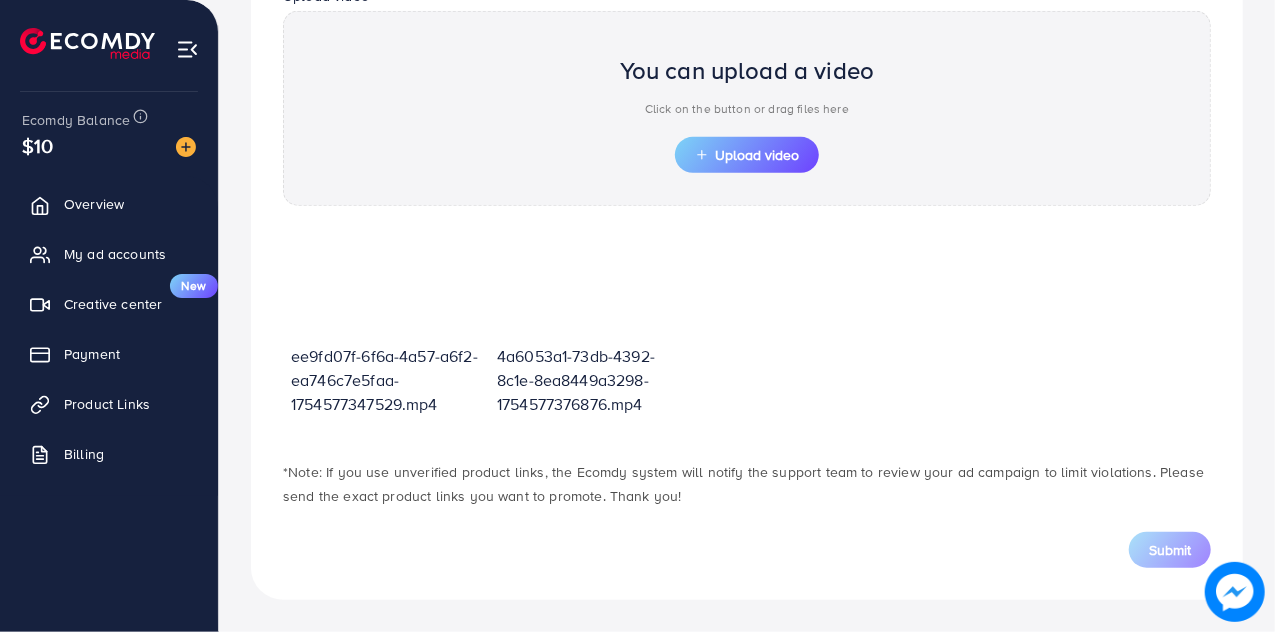 scroll, scrollTop: 704, scrollLeft: 0, axis: vertical 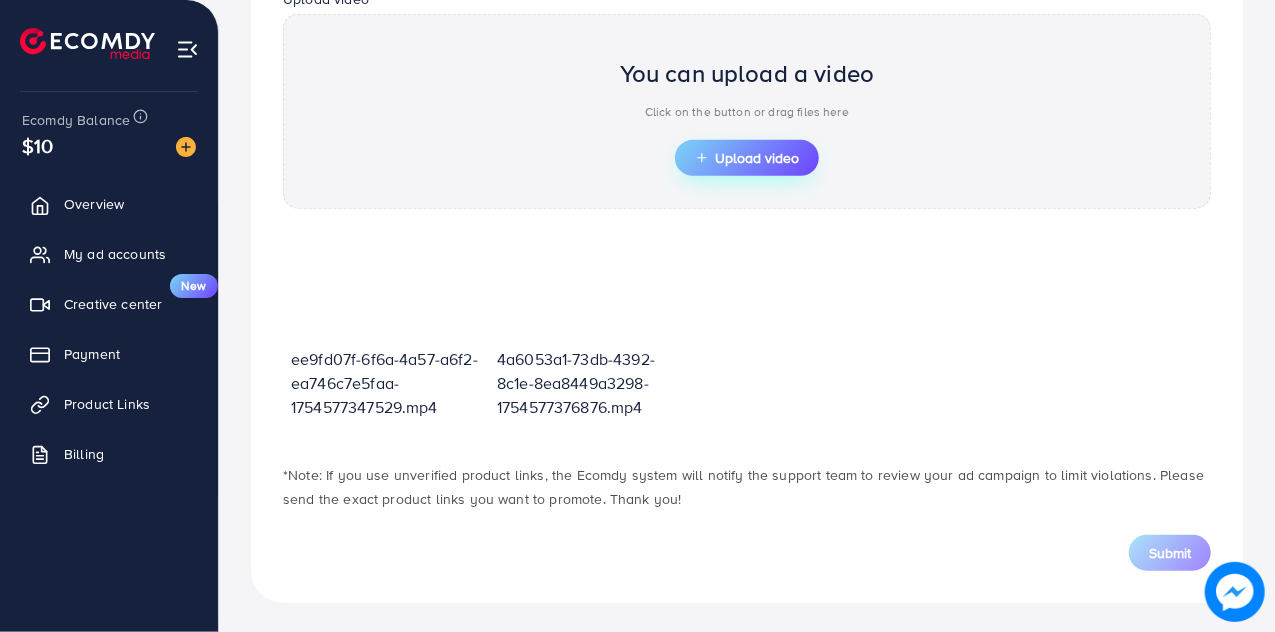click on "Upload video" at bounding box center [747, 158] 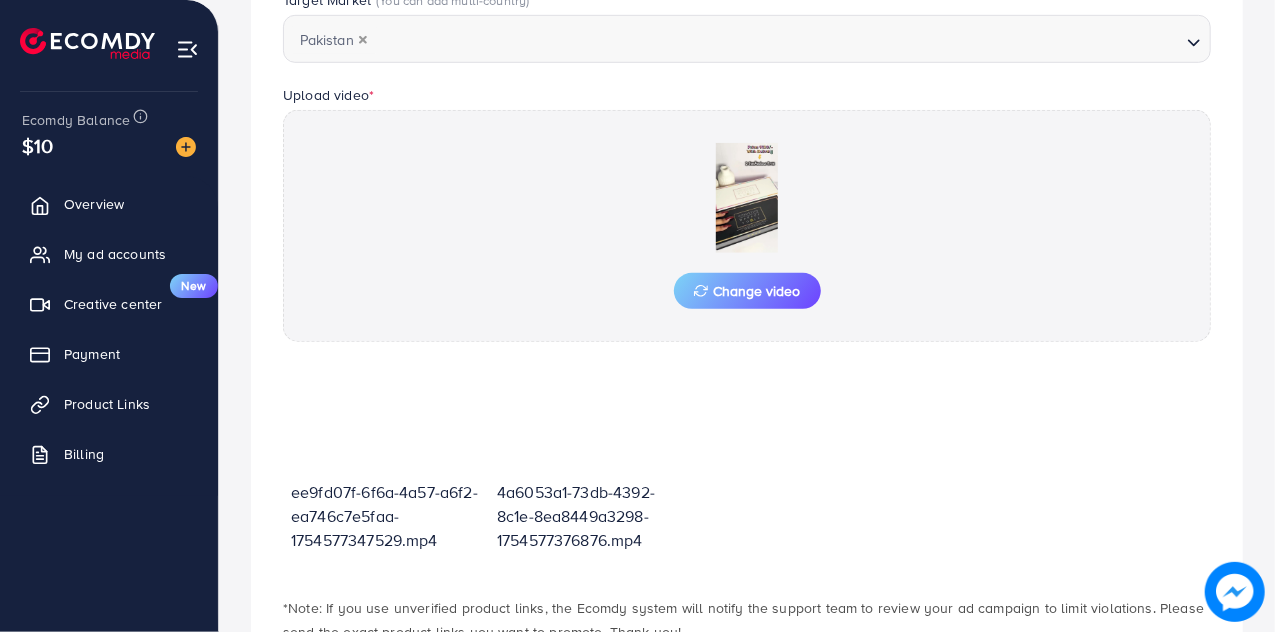 scroll, scrollTop: 704, scrollLeft: 0, axis: vertical 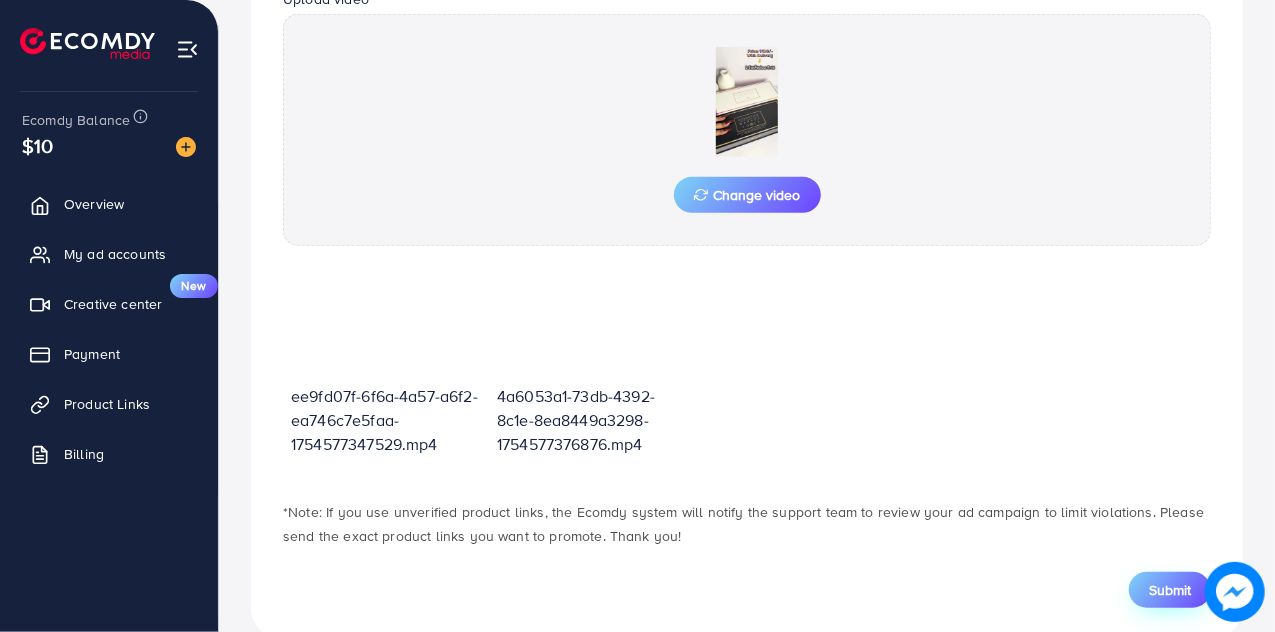 click on "Submit" at bounding box center [1170, 590] 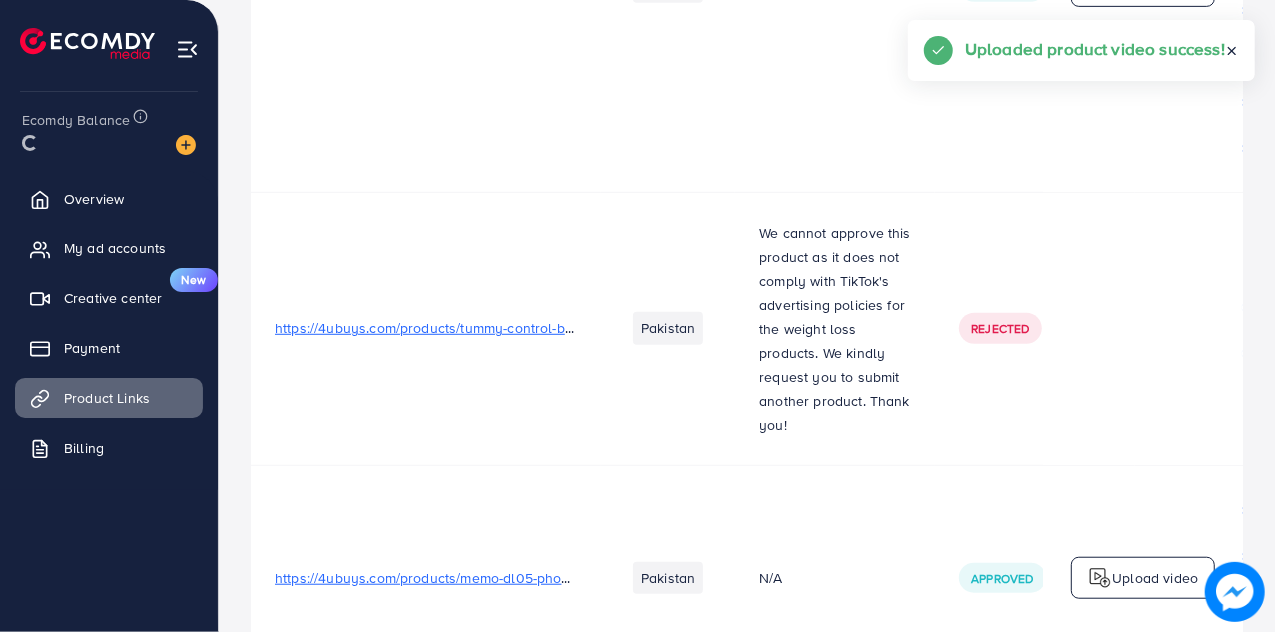 scroll, scrollTop: 0, scrollLeft: 0, axis: both 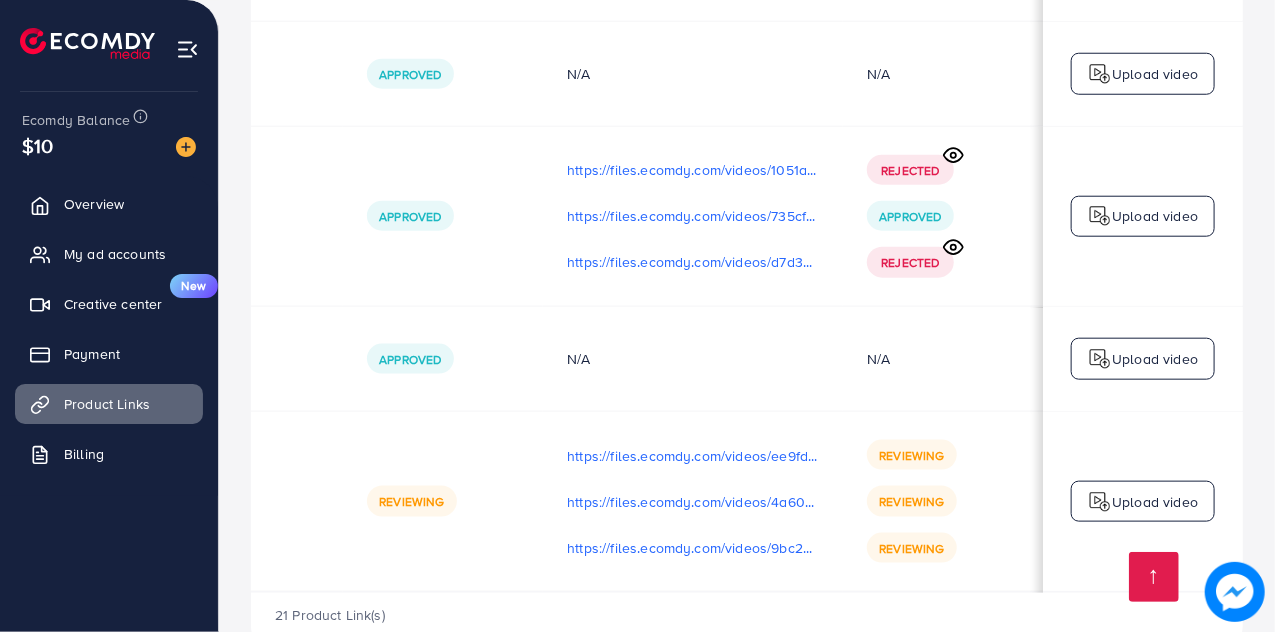 click 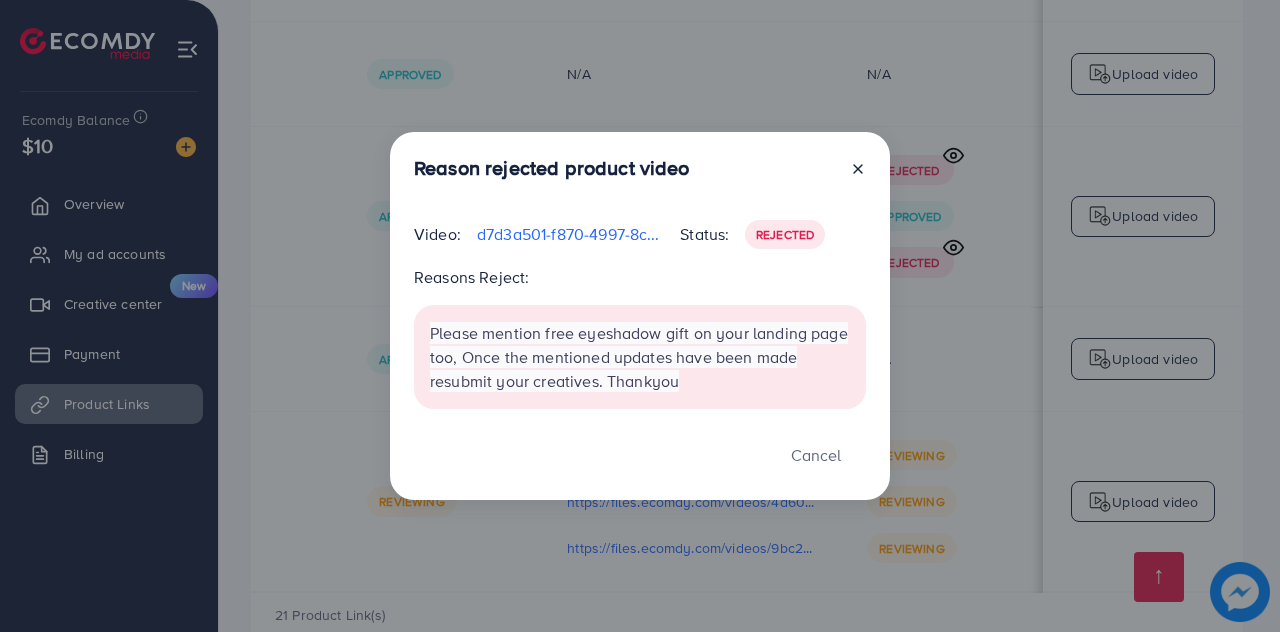 click 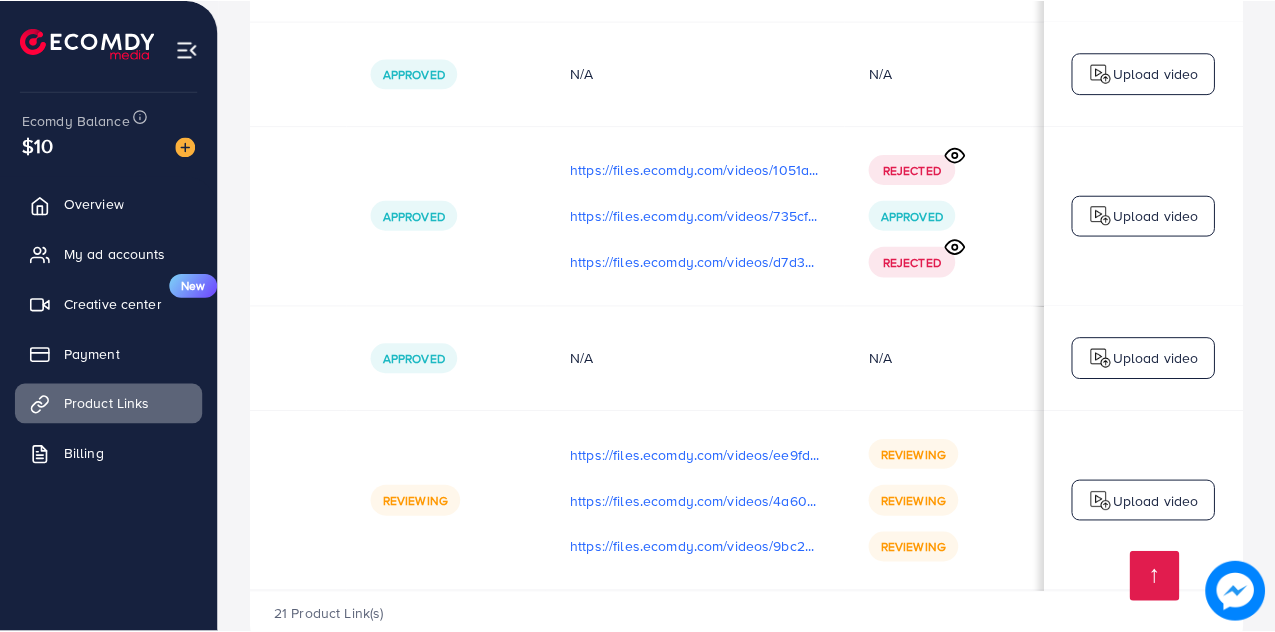 scroll, scrollTop: 1, scrollLeft: 591, axis: both 